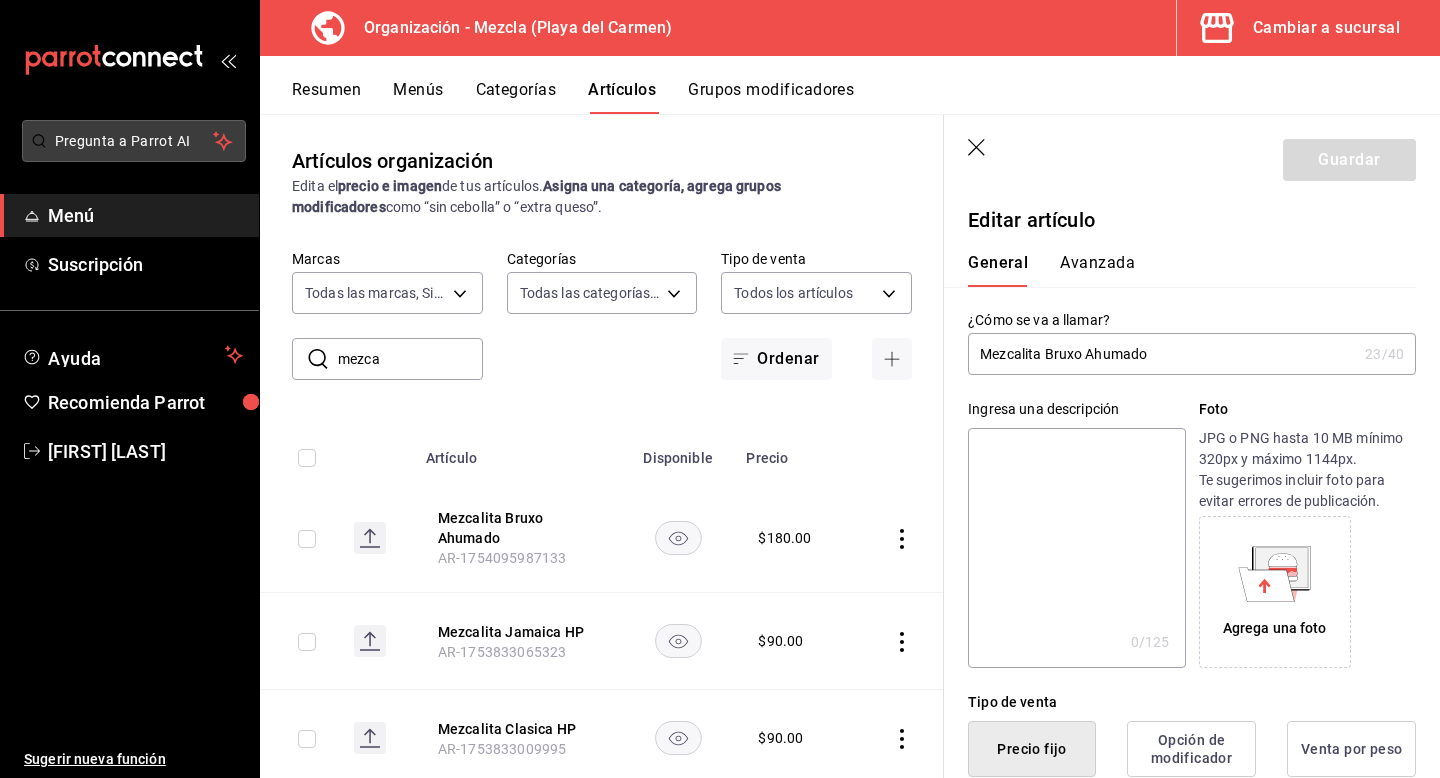 scroll, scrollTop: 0, scrollLeft: 0, axis: both 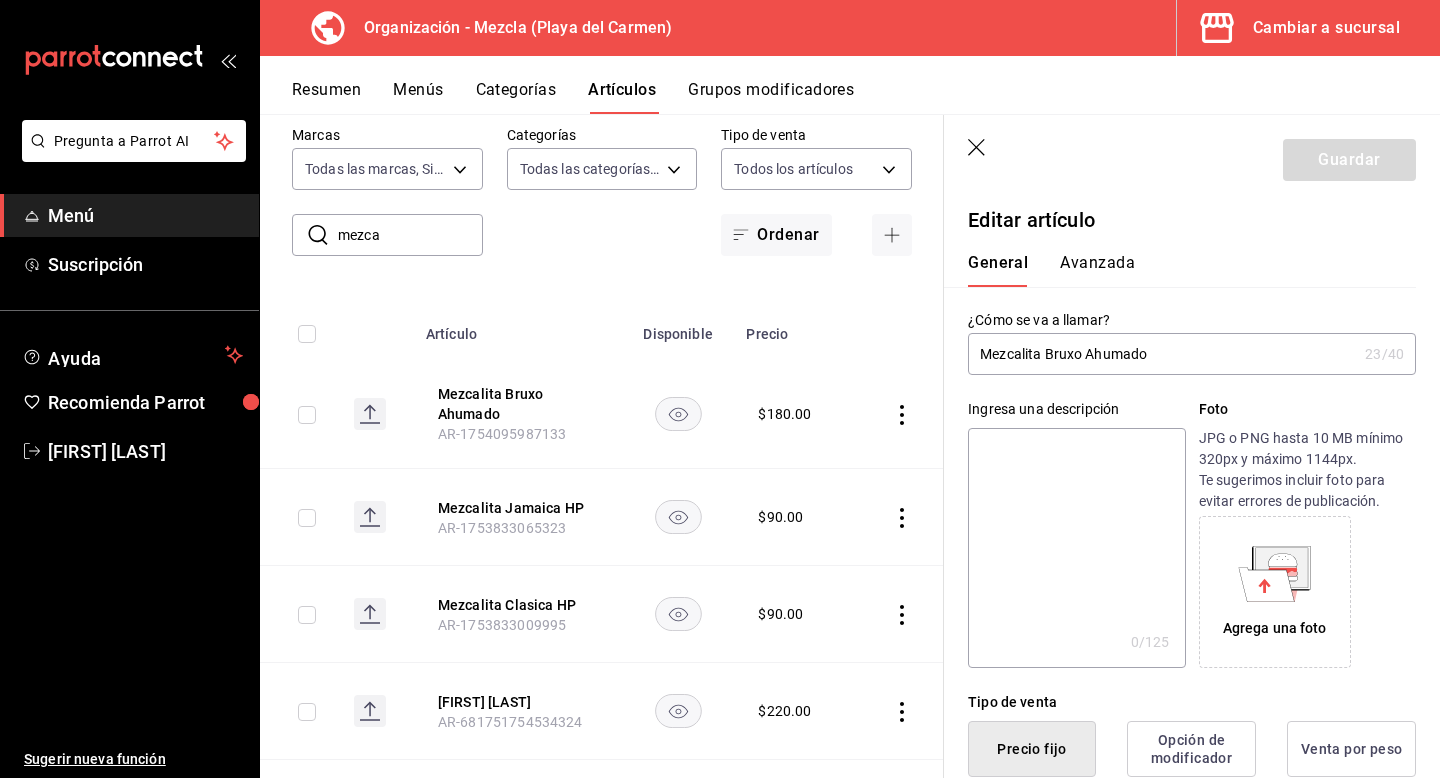 click on "Cambiar a sucursal" at bounding box center (1300, 28) 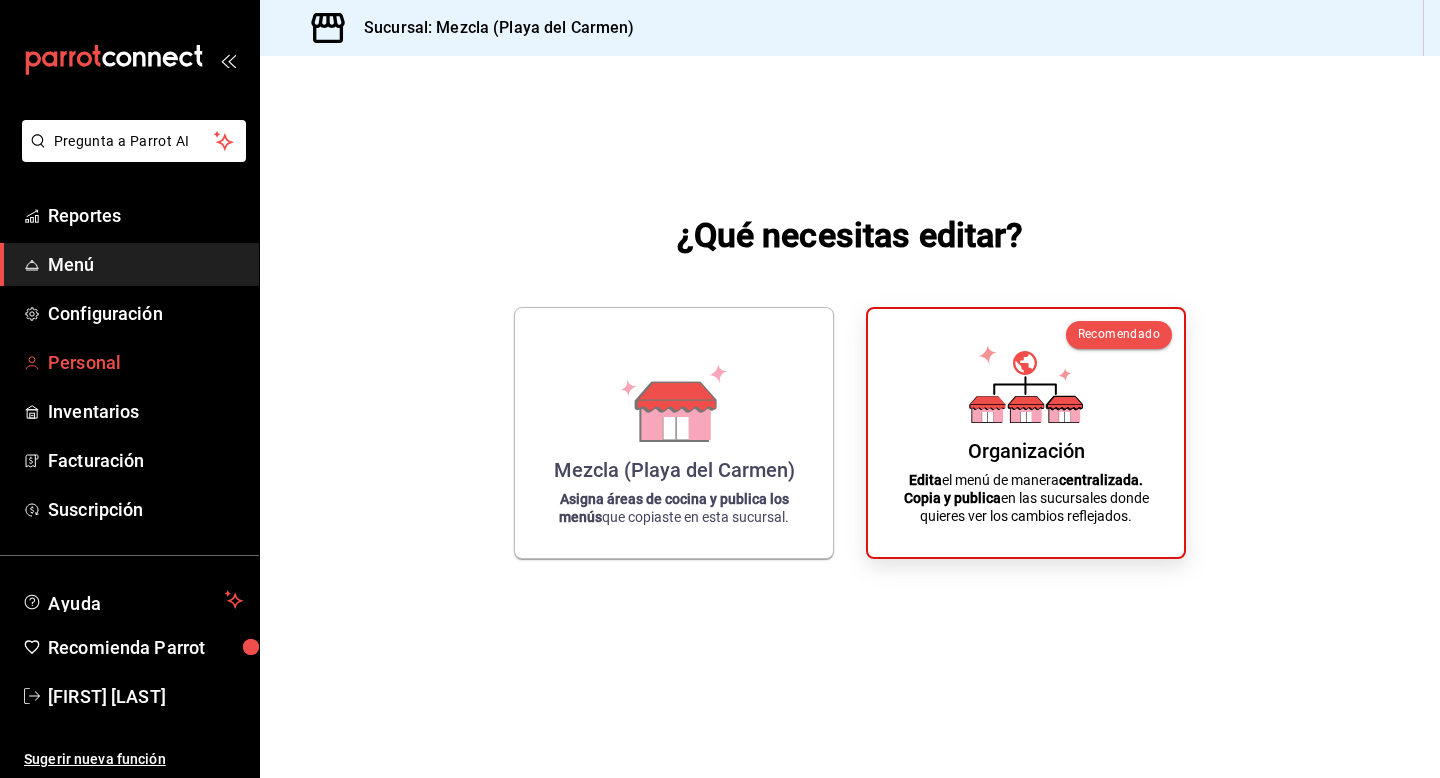 click on "Personal" at bounding box center [145, 362] 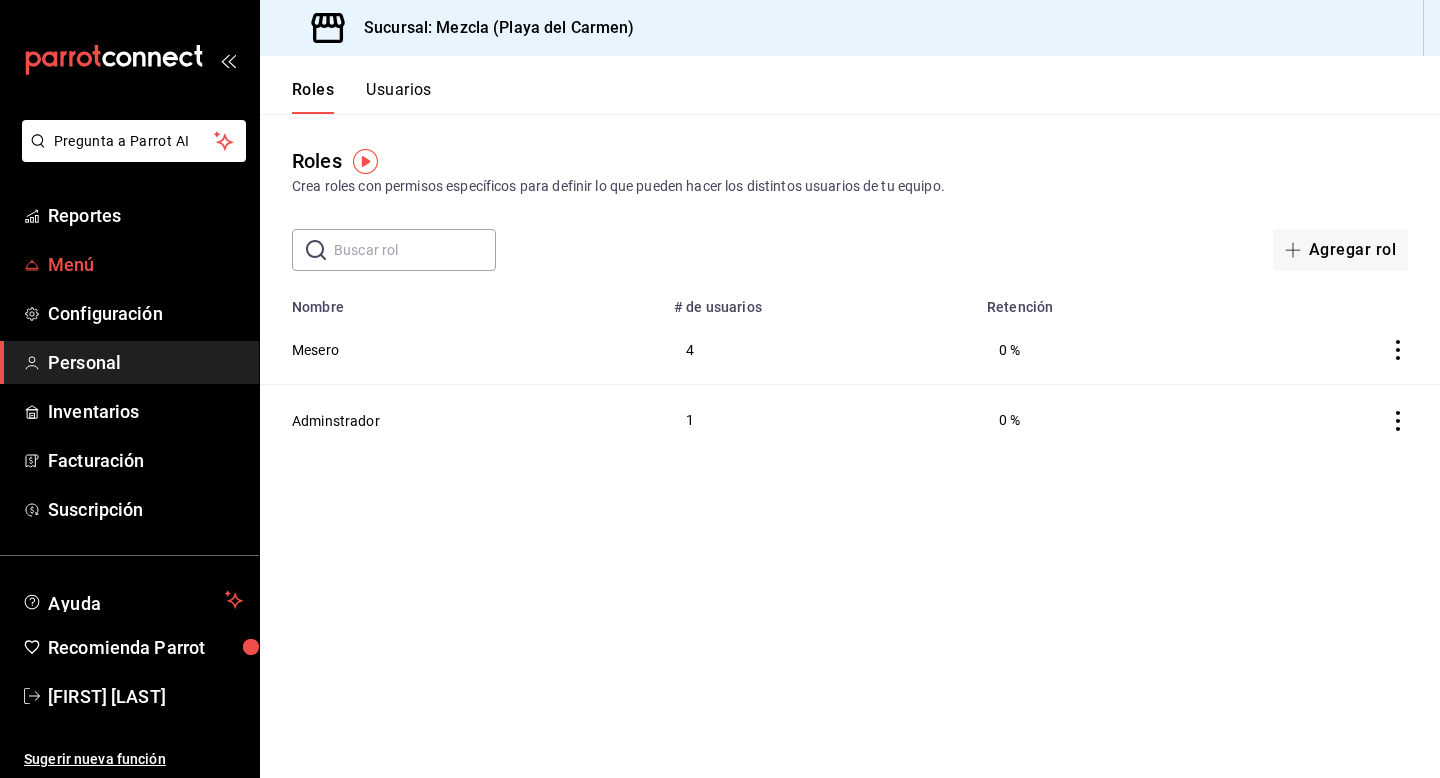 click on "Menú" at bounding box center (129, 264) 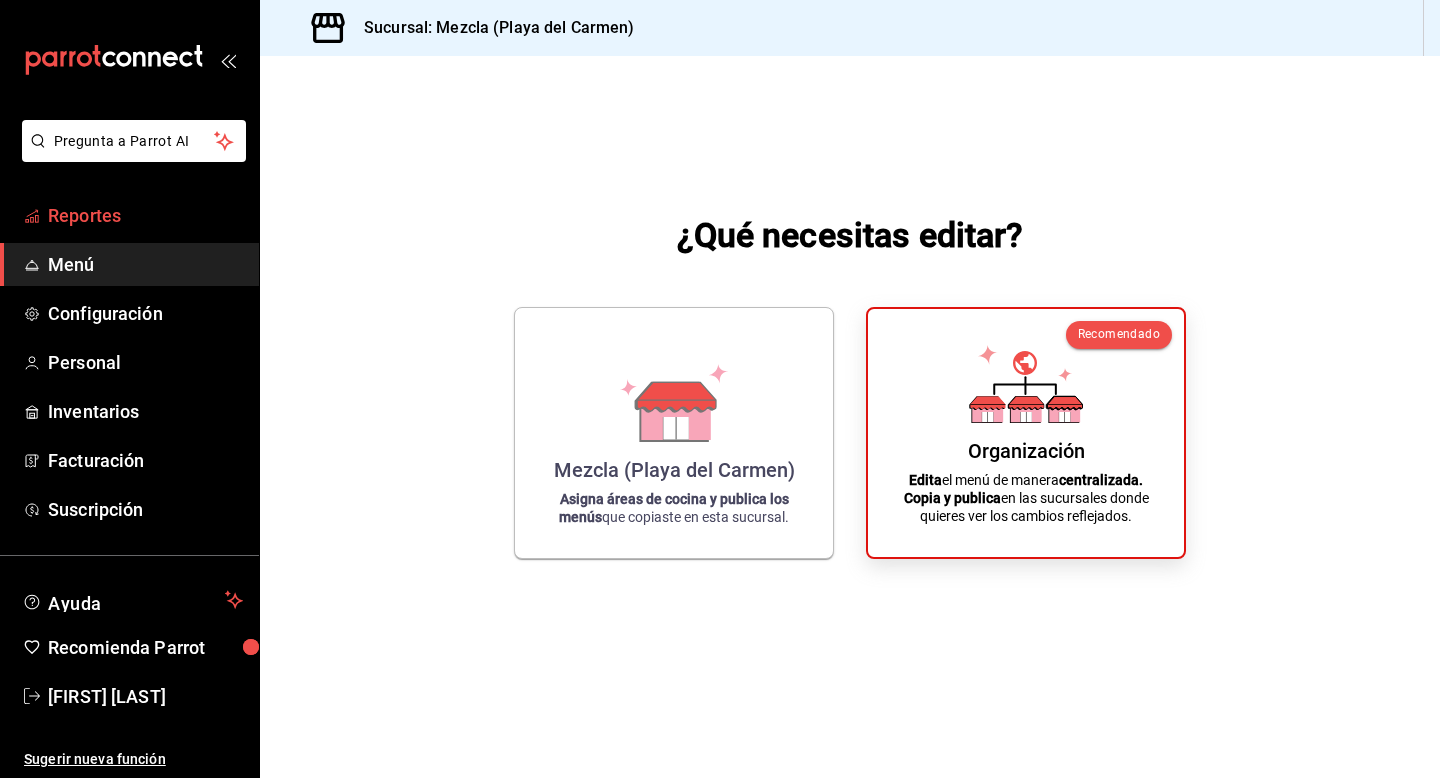 click on "Reportes" at bounding box center (145, 215) 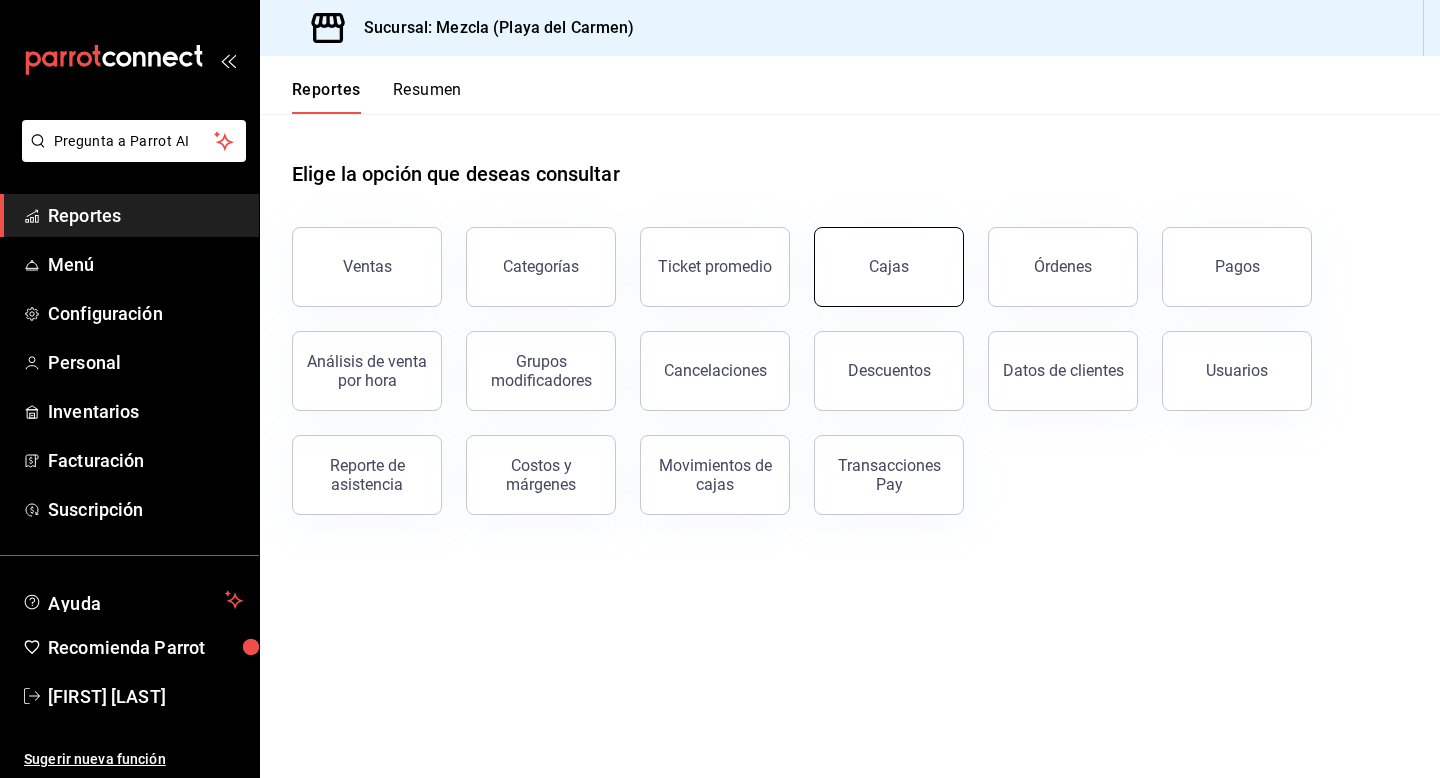 click on "Cajas" at bounding box center [889, 267] 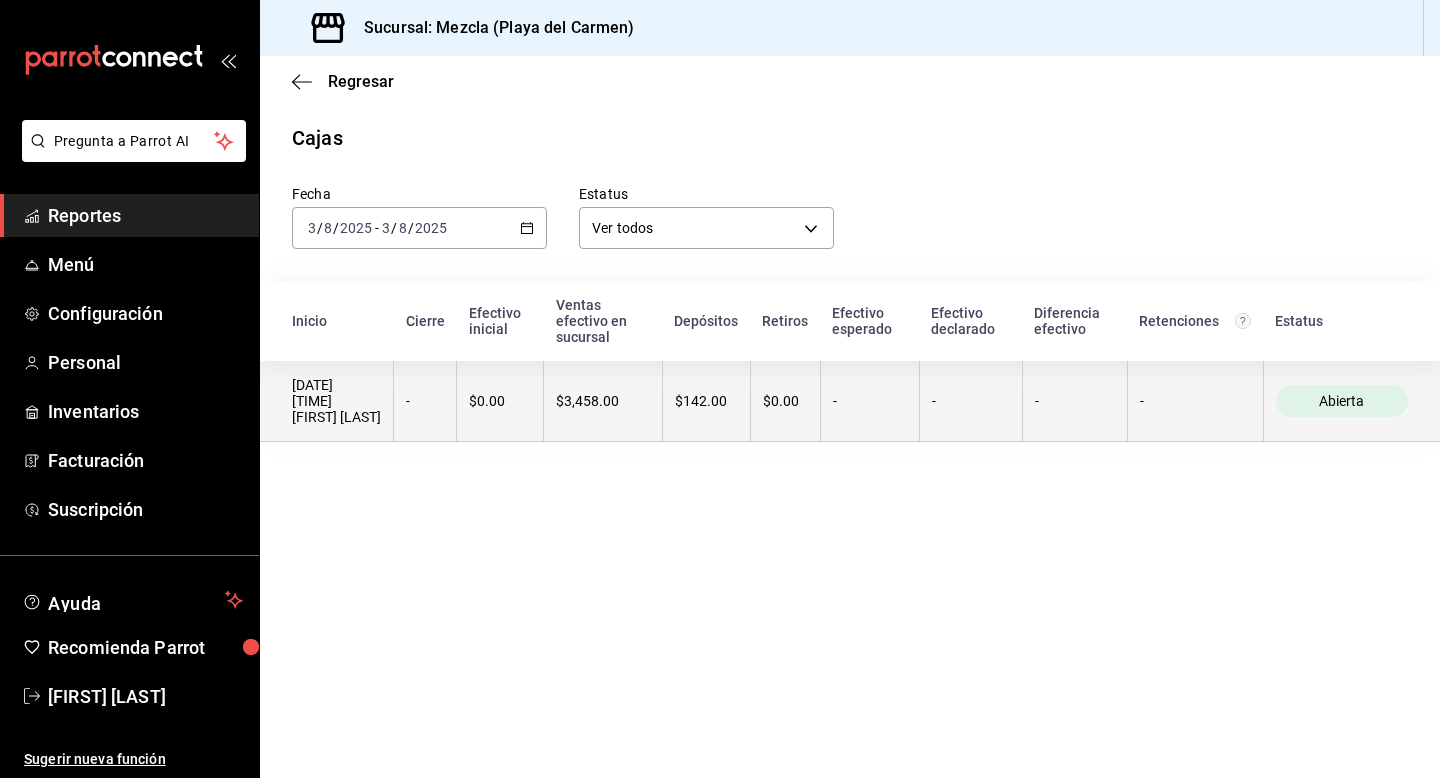 click on "-" at bounding box center (970, 401) 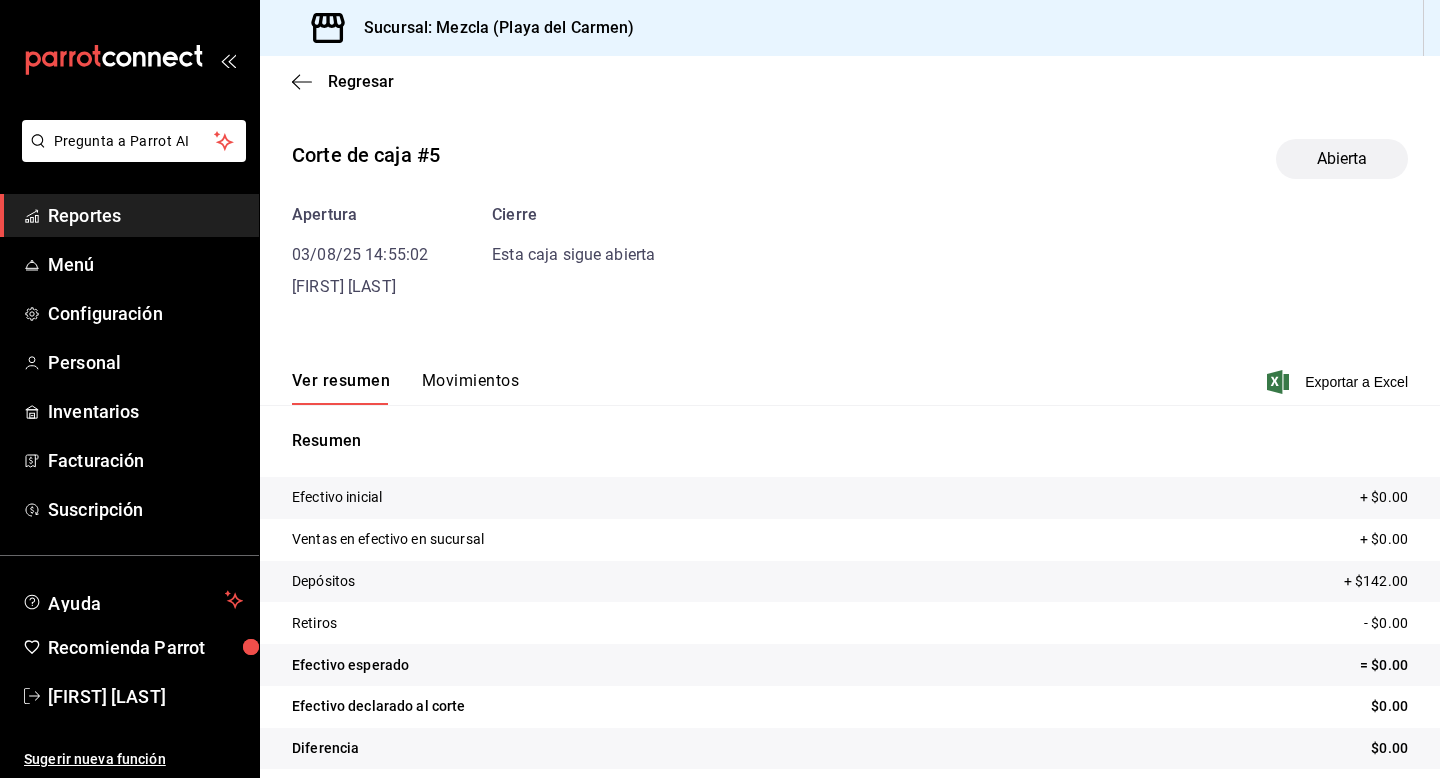 click on "Movimientos" at bounding box center (470, 388) 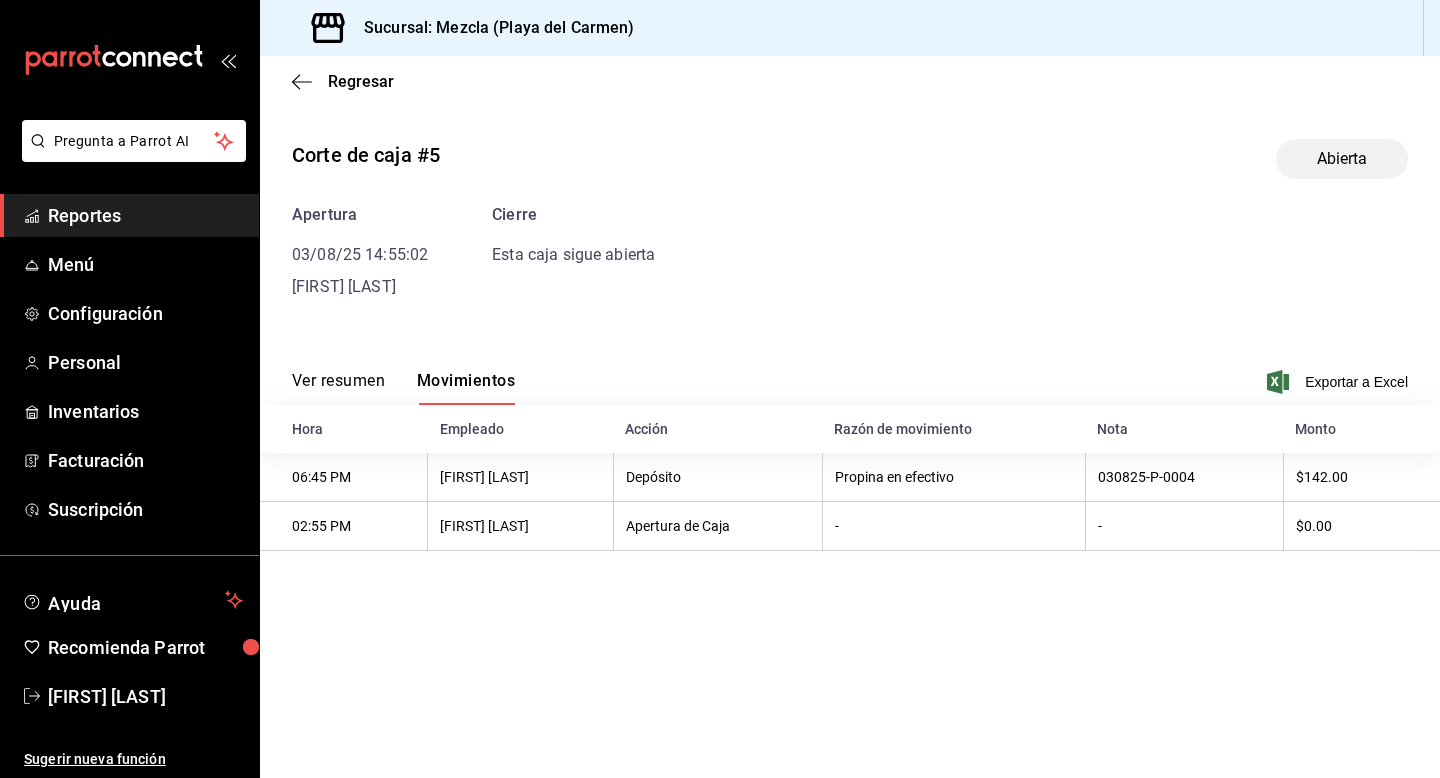 click on "Ver resumen" at bounding box center [338, 388] 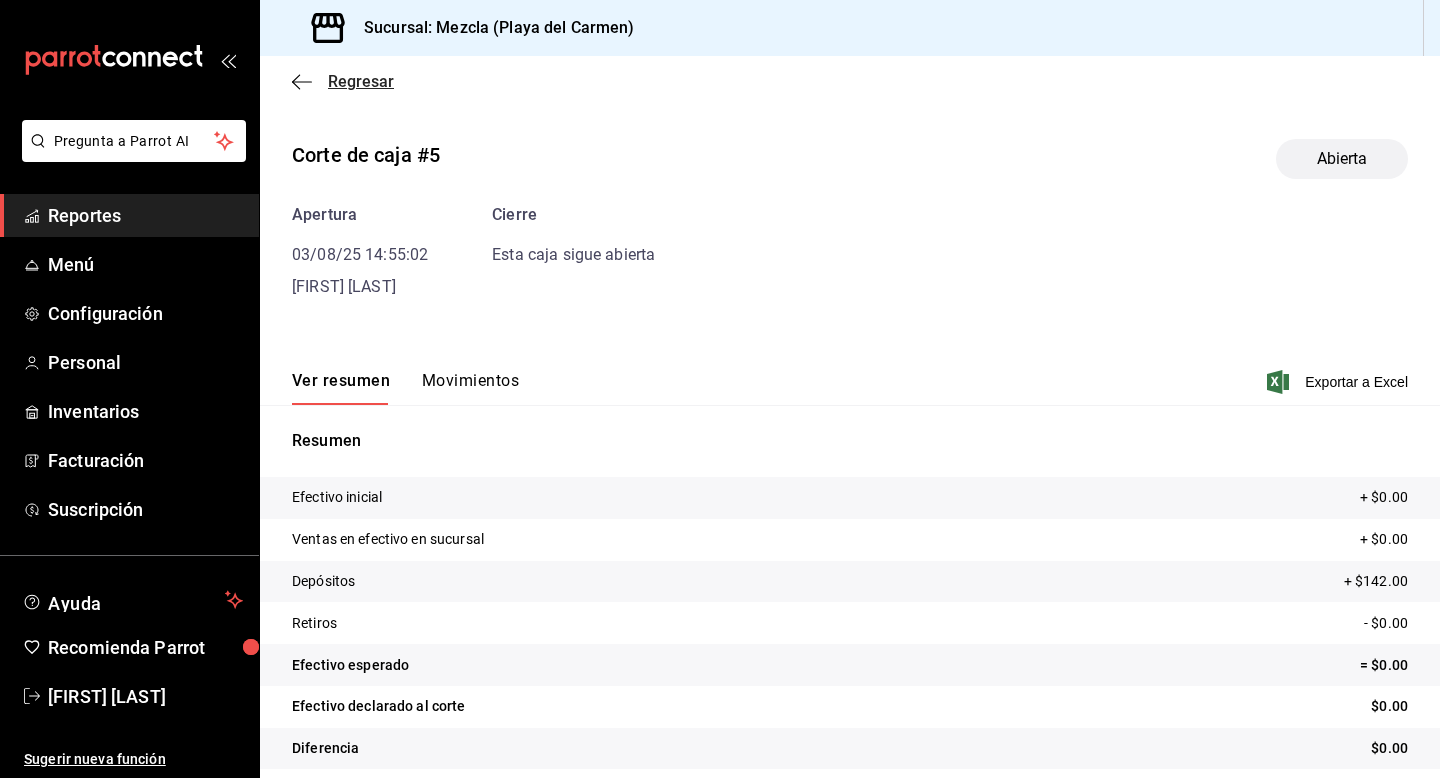 click 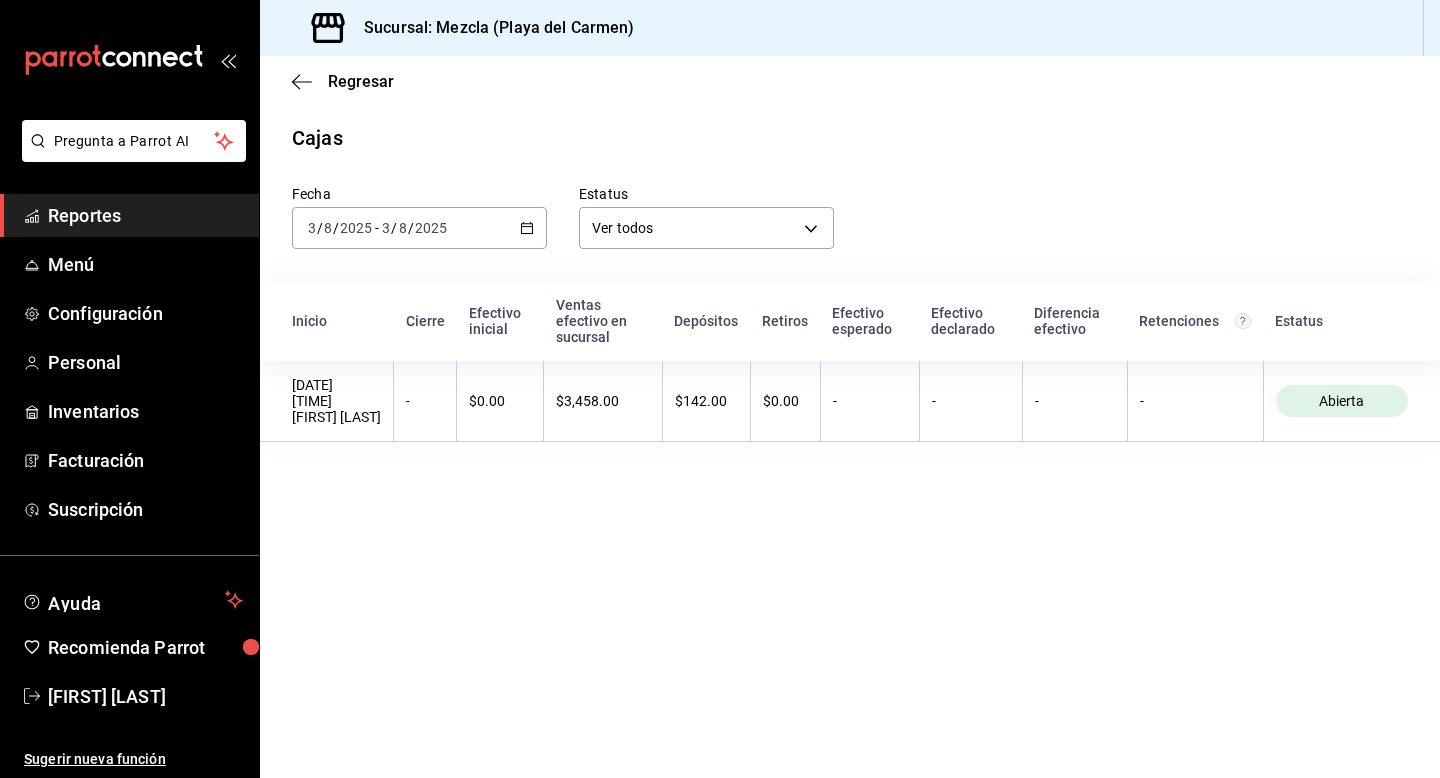 click on "Regresar" at bounding box center (850, 81) 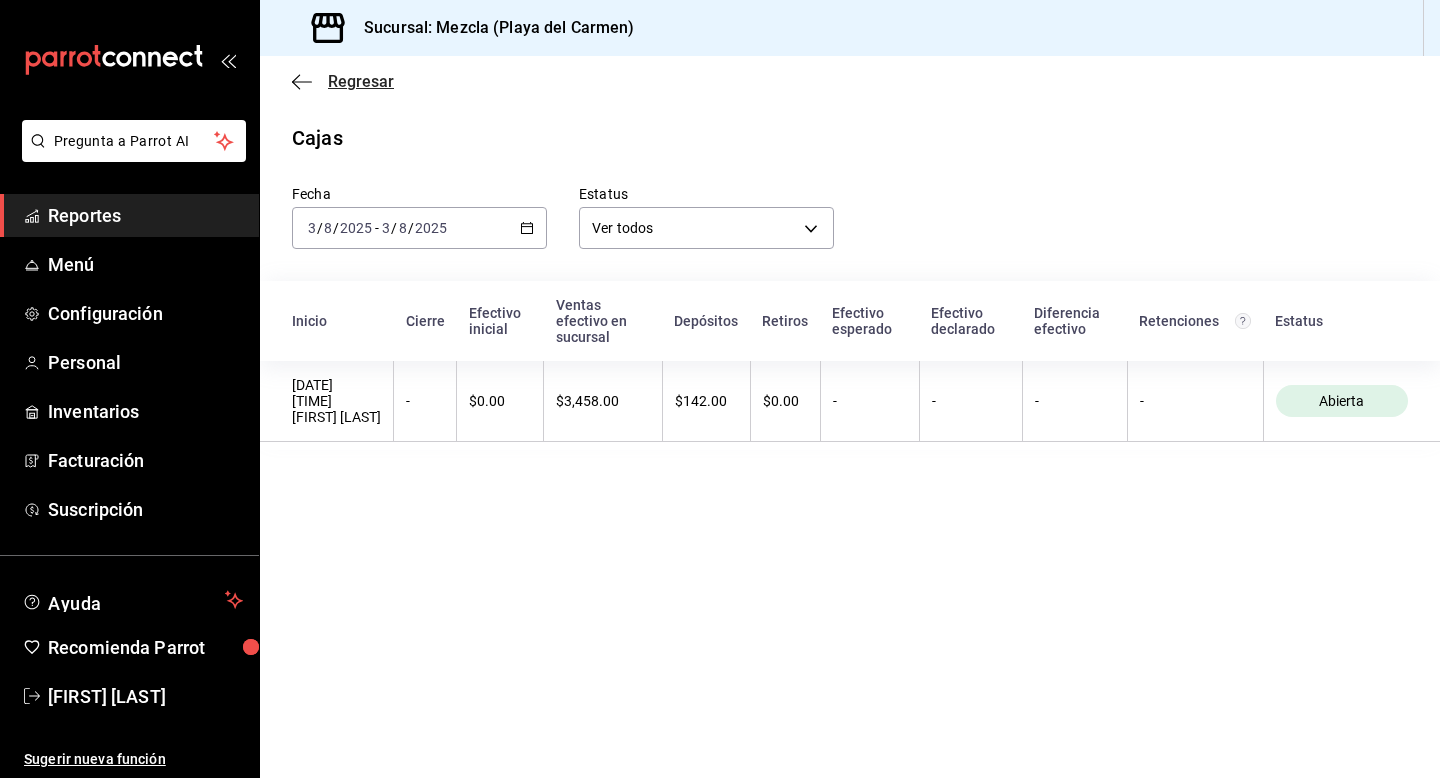 click on "Regresar" at bounding box center [361, 81] 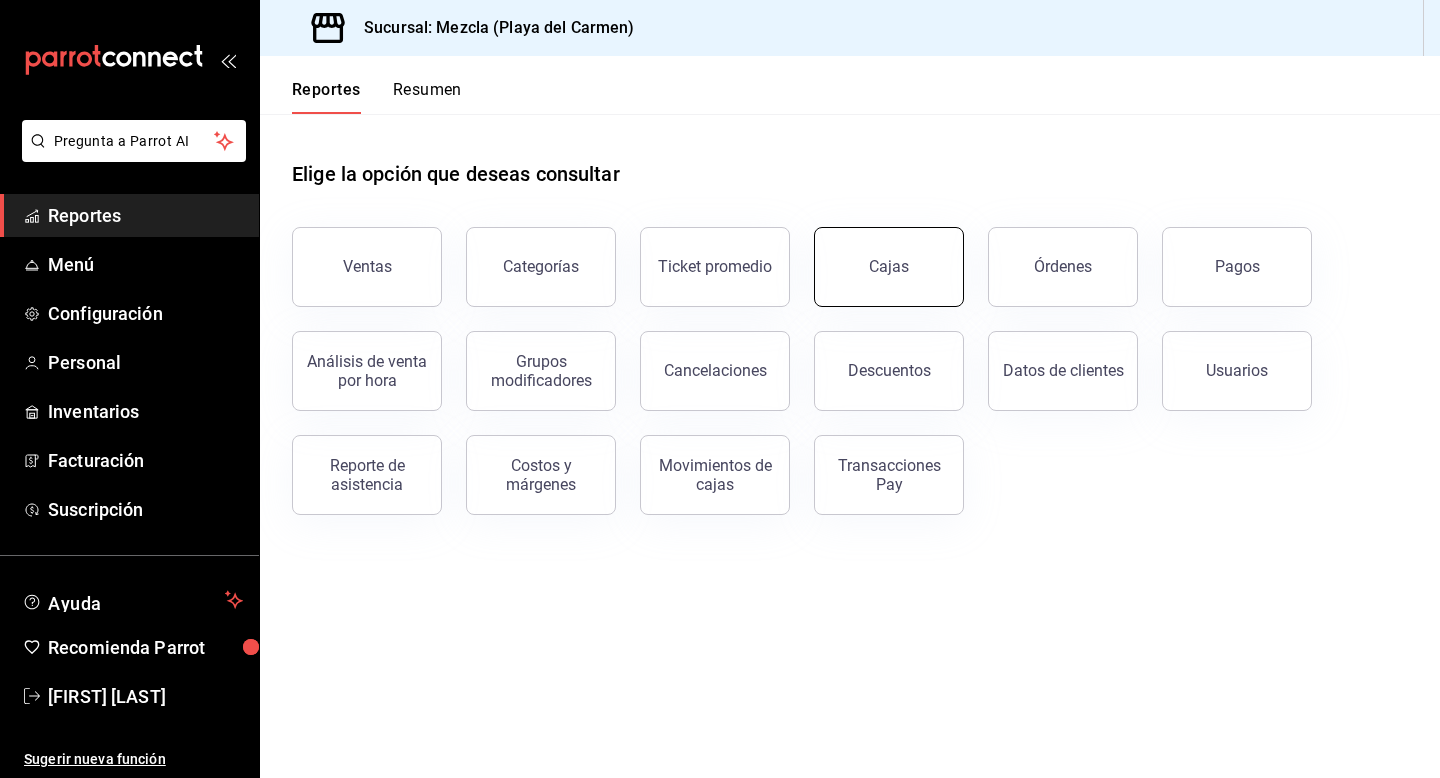 click on "Cajas" at bounding box center (889, 267) 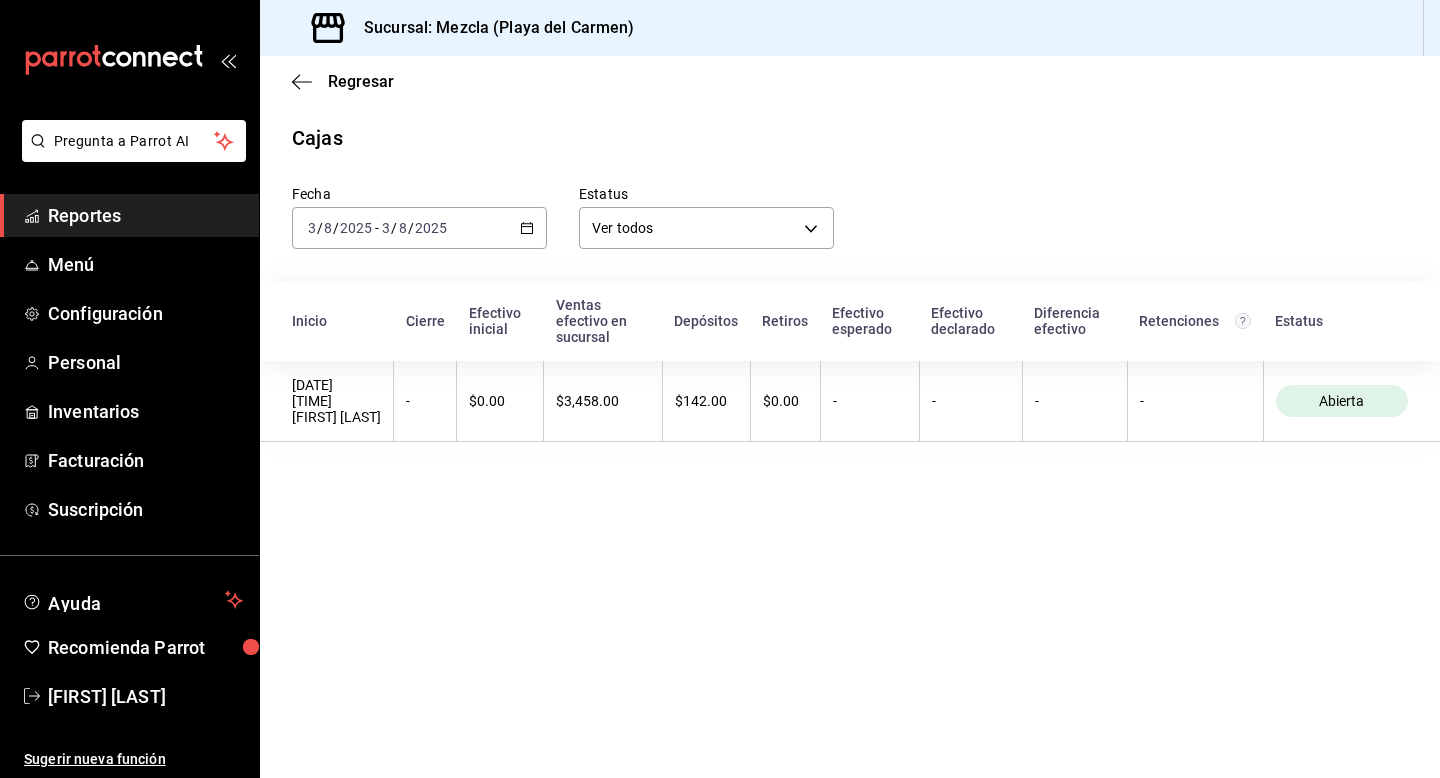 click on "2025-08-03 3 / 8 / 2025 - 2025-08-03 3 / 8 / 2025" at bounding box center [419, 228] 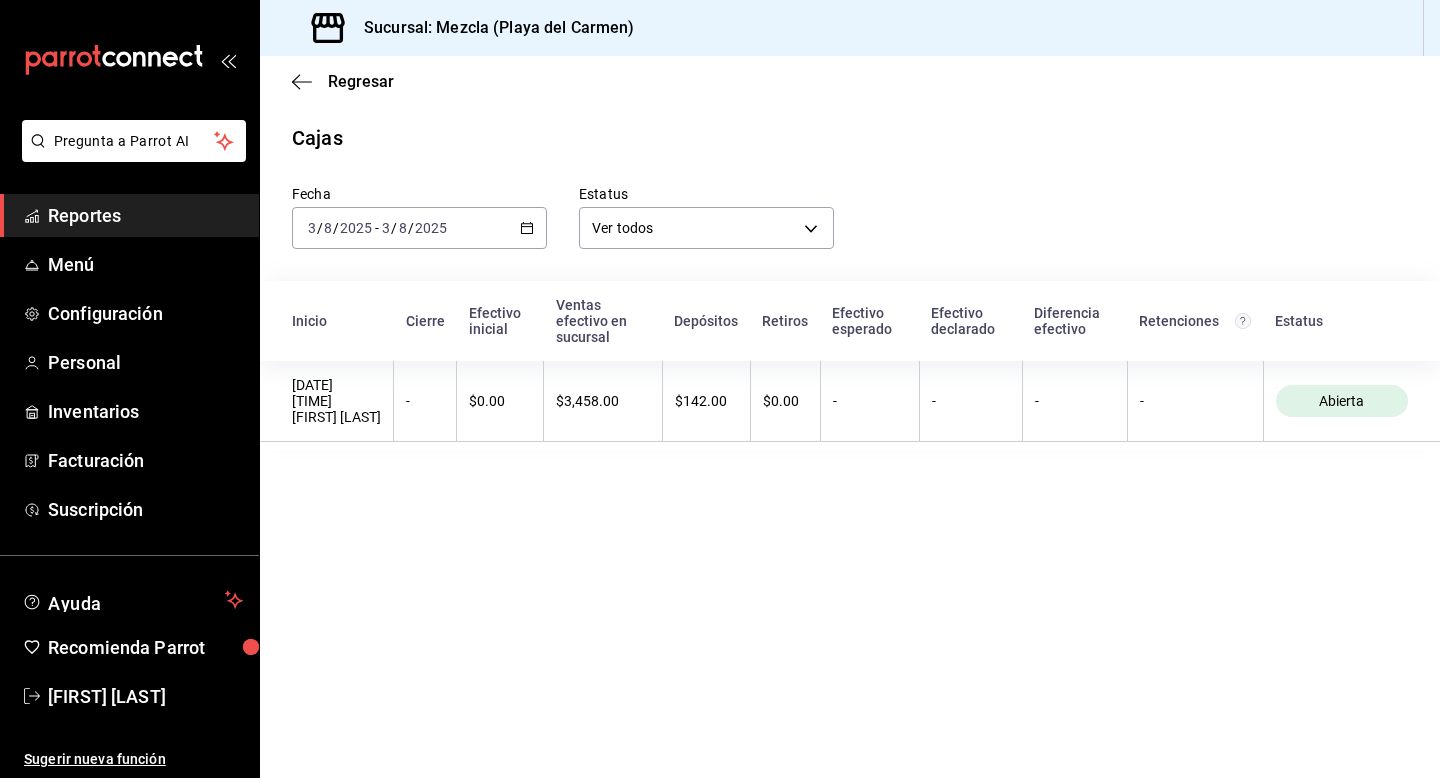 click on "Estatus Ver todos ALL" at bounding box center (690, 201) 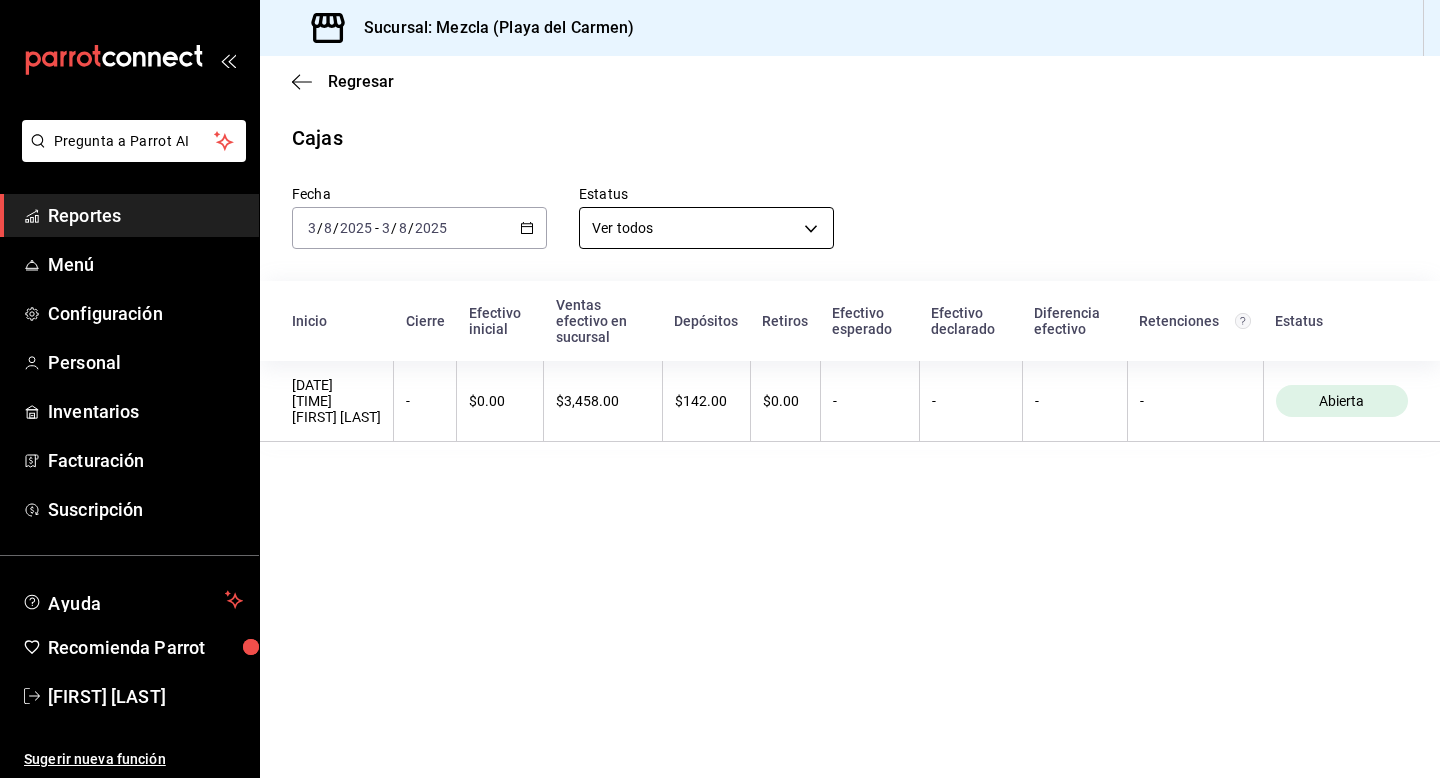click on "Pregunta a Parrot AI Reportes   Menú   Configuración   Personal   Inventarios   Facturación   Suscripción   Ayuda Recomienda Parrot   [FIRST] [LAST]   Sugerir nueva función   Sucursal: Mezcla (Playa del Carmen) Regresar Cajas Fecha [DATE] [DATE] - [DATE] [DATE] Estatus Ver todos ALL Inicio Cierre Efectivo inicial Ventas efectivo en sucursal Depósitos Retiros Efectivo esperado Efectivo declarado Diferencia efectivo Retenciones Estatus [DATE]
[TIME]
[FIRST] [LAST]   $0.00 $3,458.00 $142.00 $0.00 - - - - Abierta GANA 1 MES GRATIS EN TU SUSCRIPCIÓN AQUÍ ¿Recuerdas cómo empezó tu restaurante?
Hoy puedes ayudar a un colega a tener el mismo cambio que tú viviste.
Recomienda Parrot directamente desde tu Portal Administrador.
Es fácil y rápido.
🎁 Por cada restaurante que se una, ganas 1 mes gratis. Ver video tutorial Ir a video Pregunta a Parrot AI Reportes   Menú   Configuración   Personal   Inventarios   Facturación   Suscripción   Ayuda Recomienda Parrot   [FIRST] [LAST]" at bounding box center (720, 389) 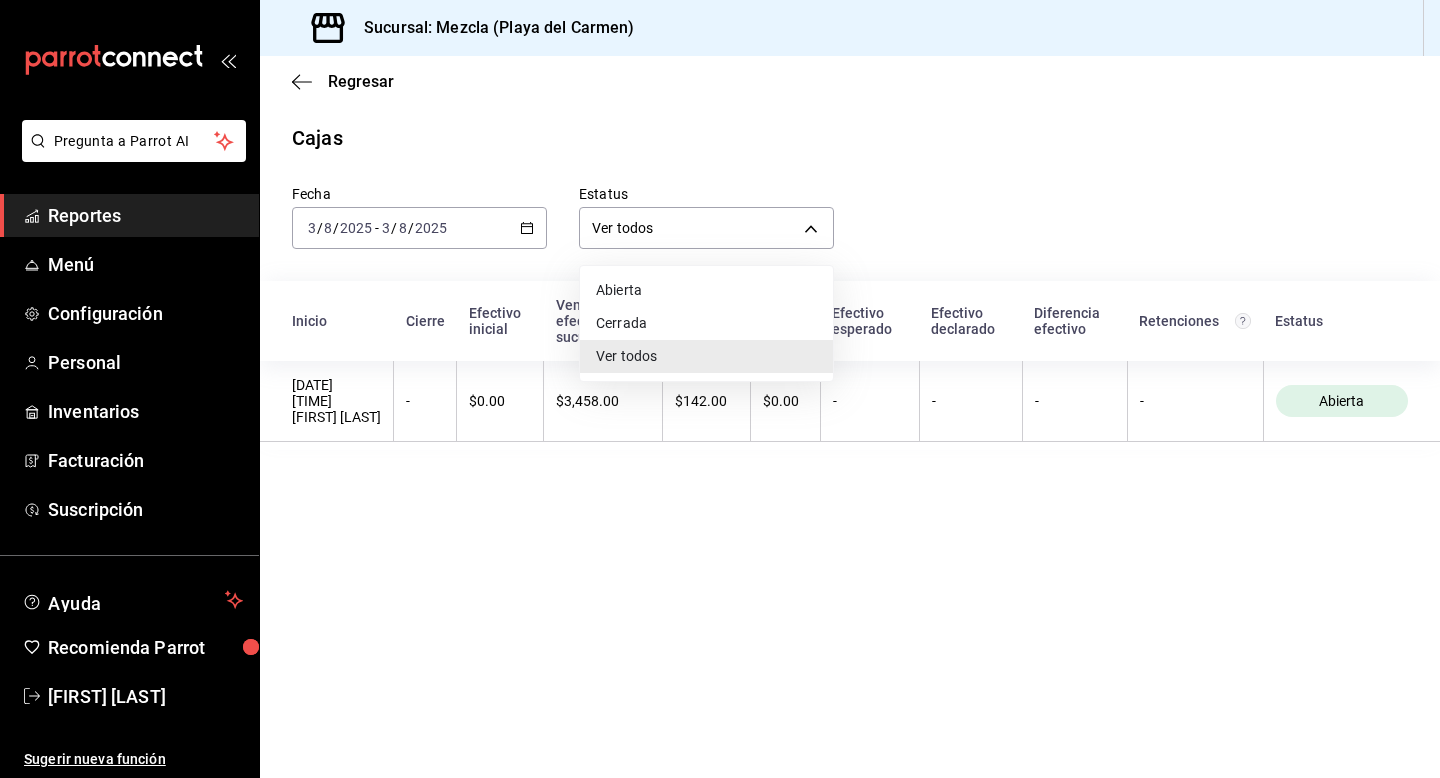 click at bounding box center [720, 389] 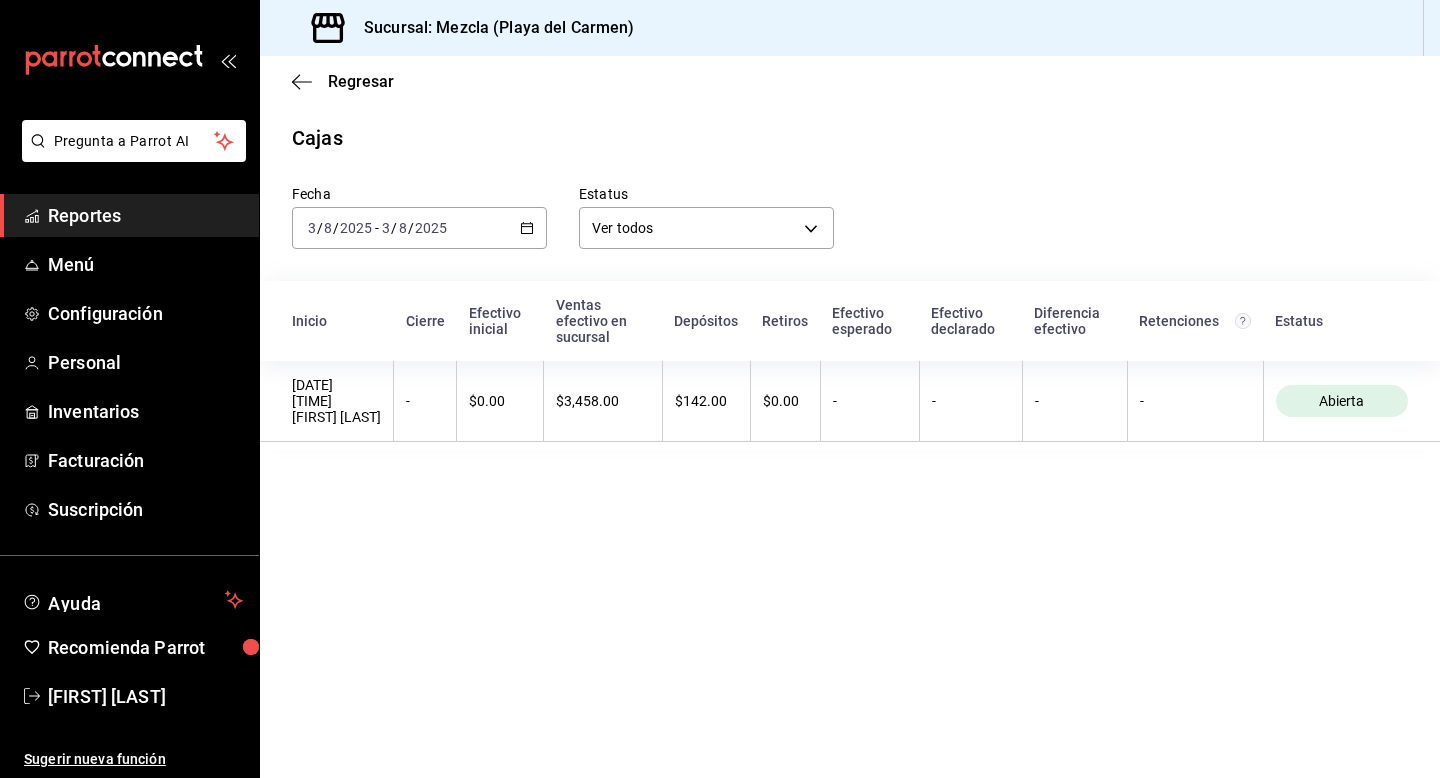 click on "Fecha [DATE] [DATE] - [DATE] [DATE]" at bounding box center [403, 201] 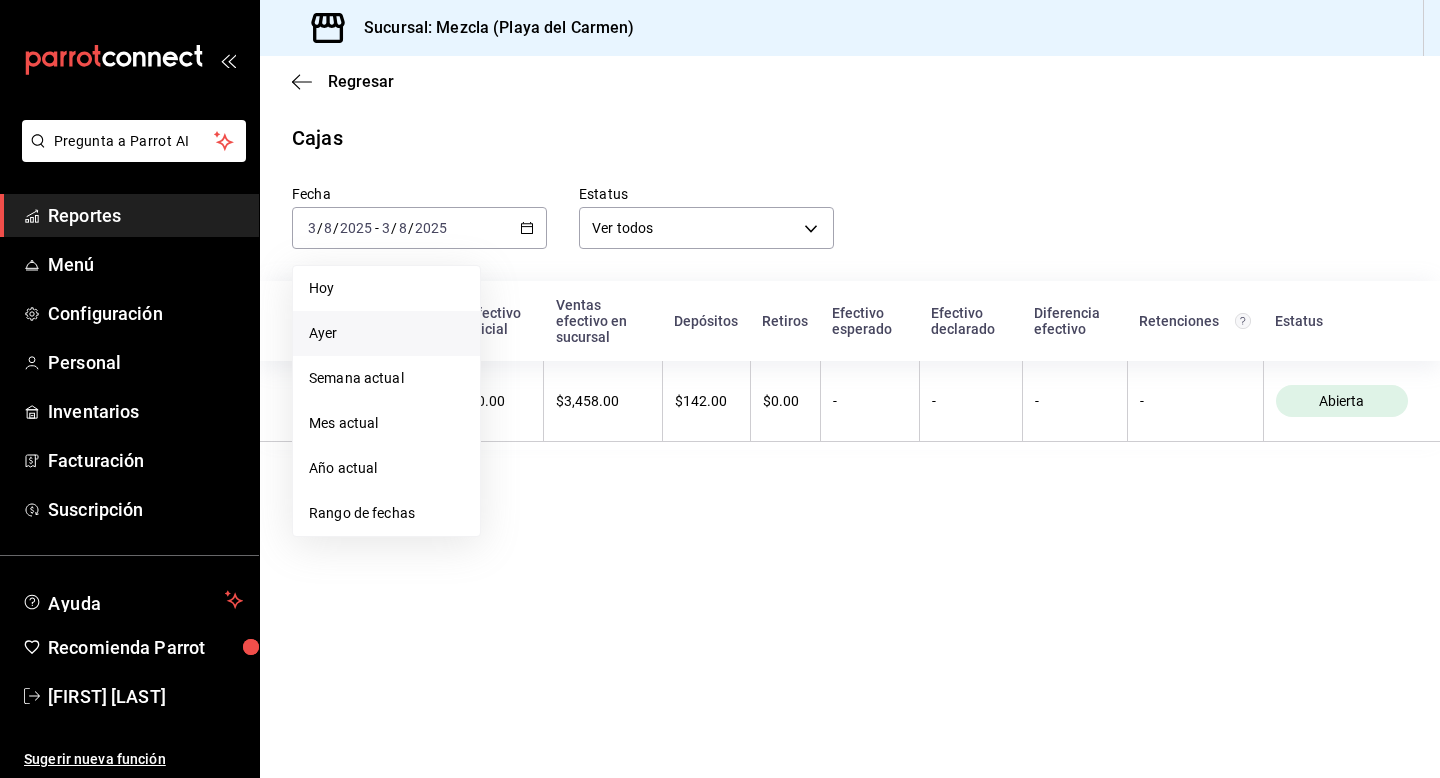 click on "Ayer" at bounding box center (386, 333) 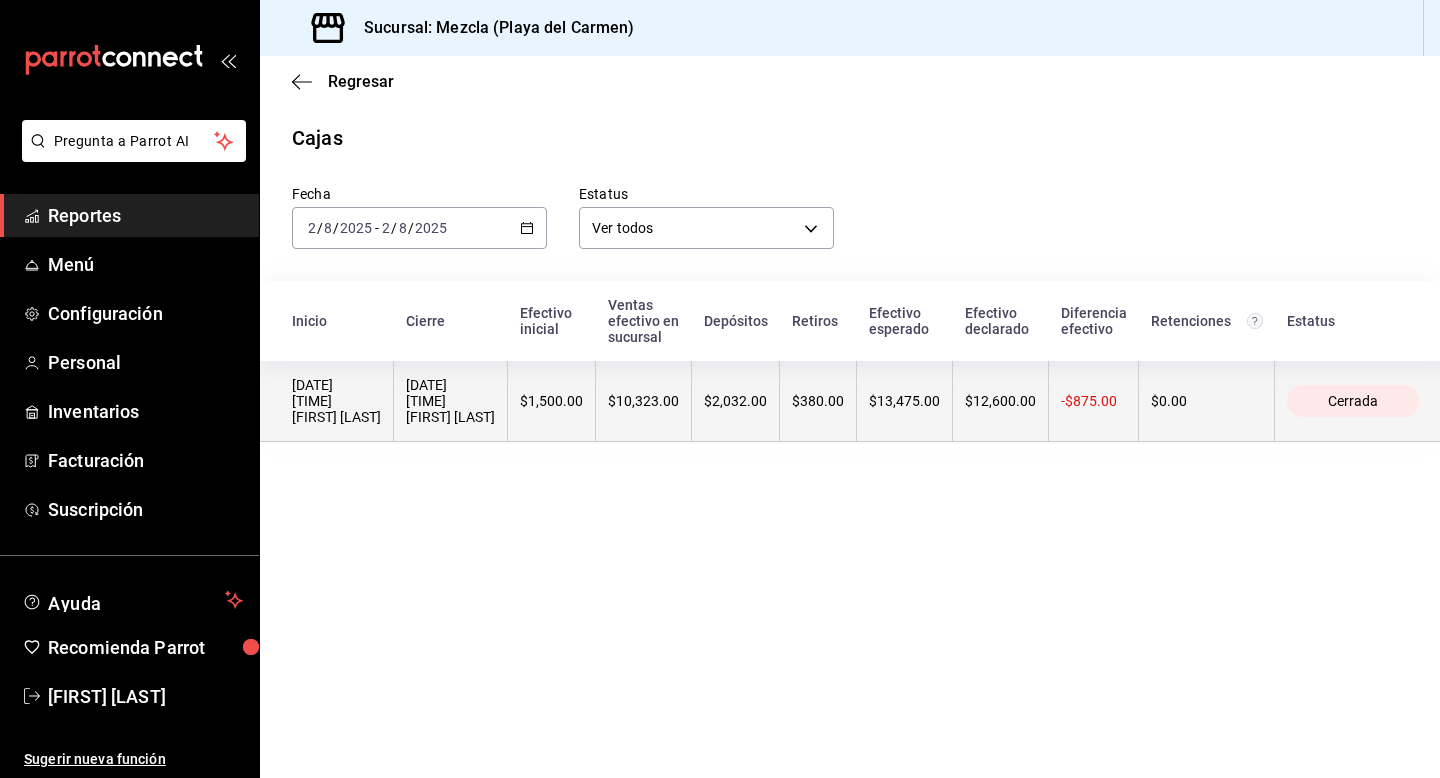 click on "$1,500.00" at bounding box center (552, 401) 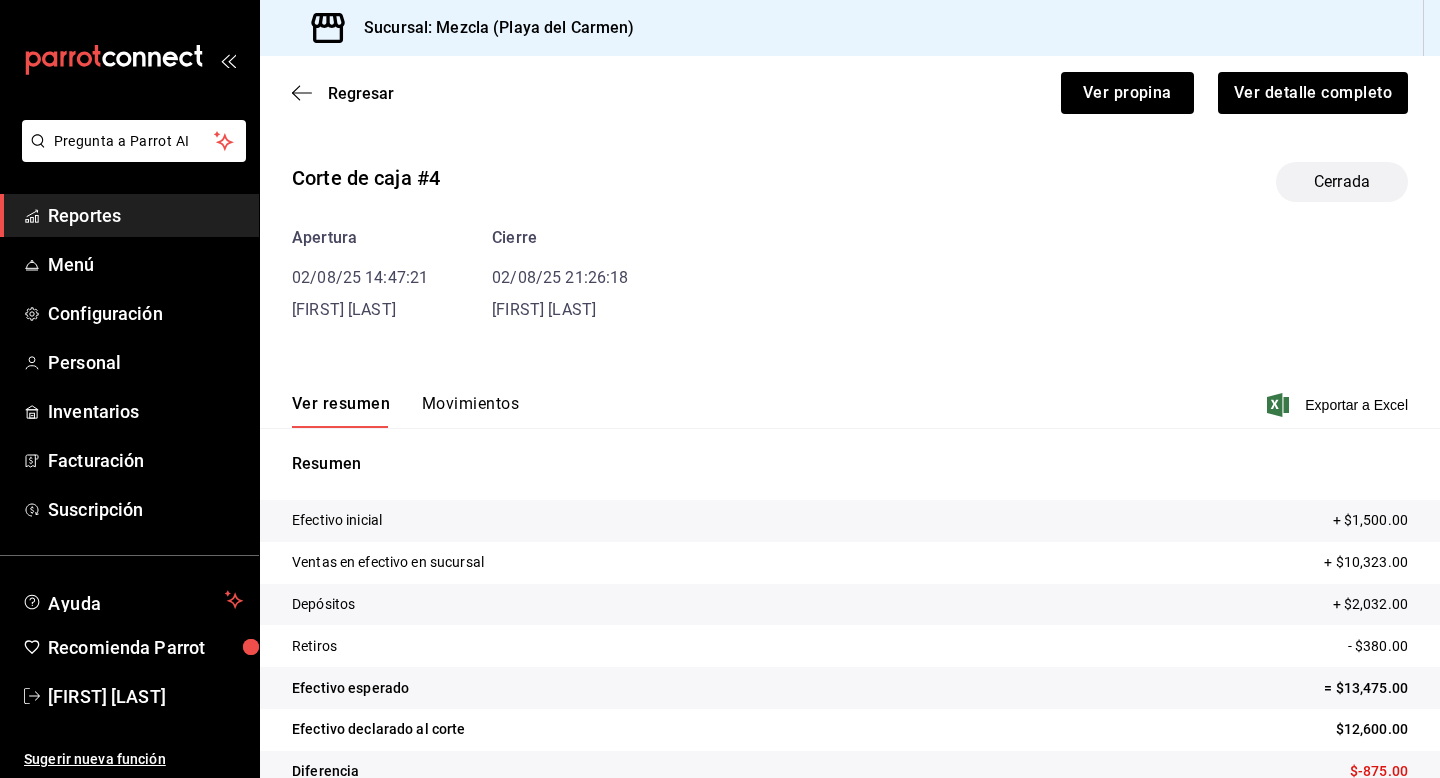 click on "Movimientos" at bounding box center [470, 411] 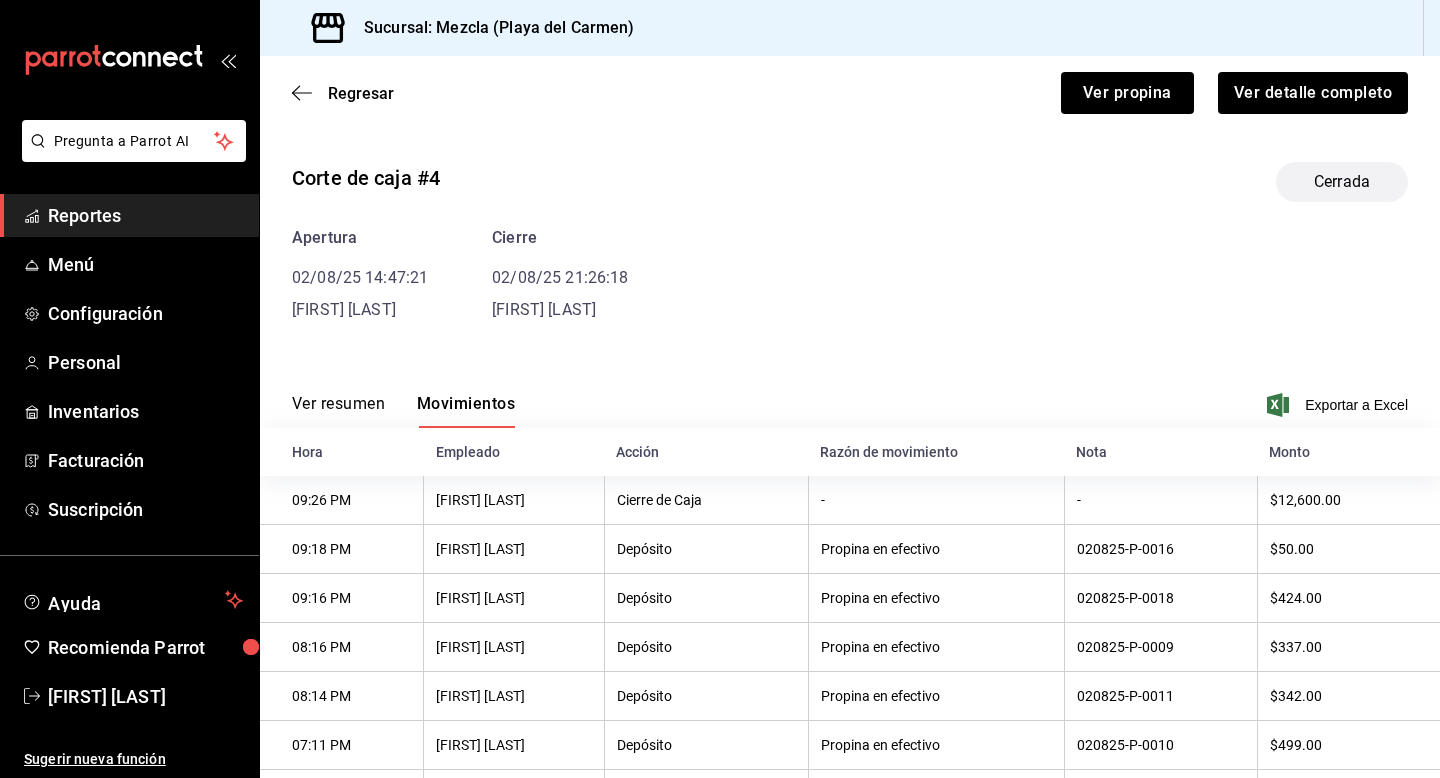 click on "Ver resumen" at bounding box center [338, 411] 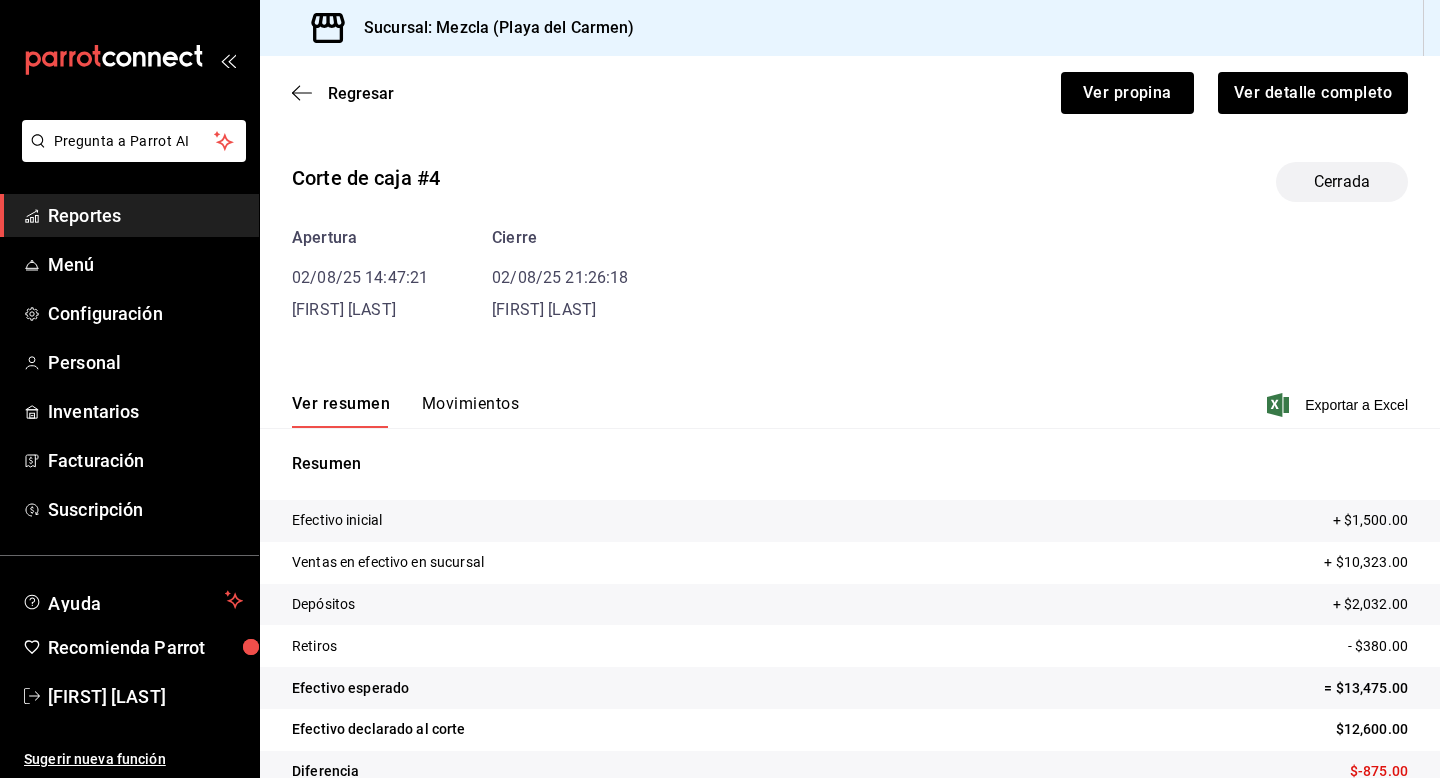 click on "Regresar Ver propina Ver detalle completo" at bounding box center (850, 93) 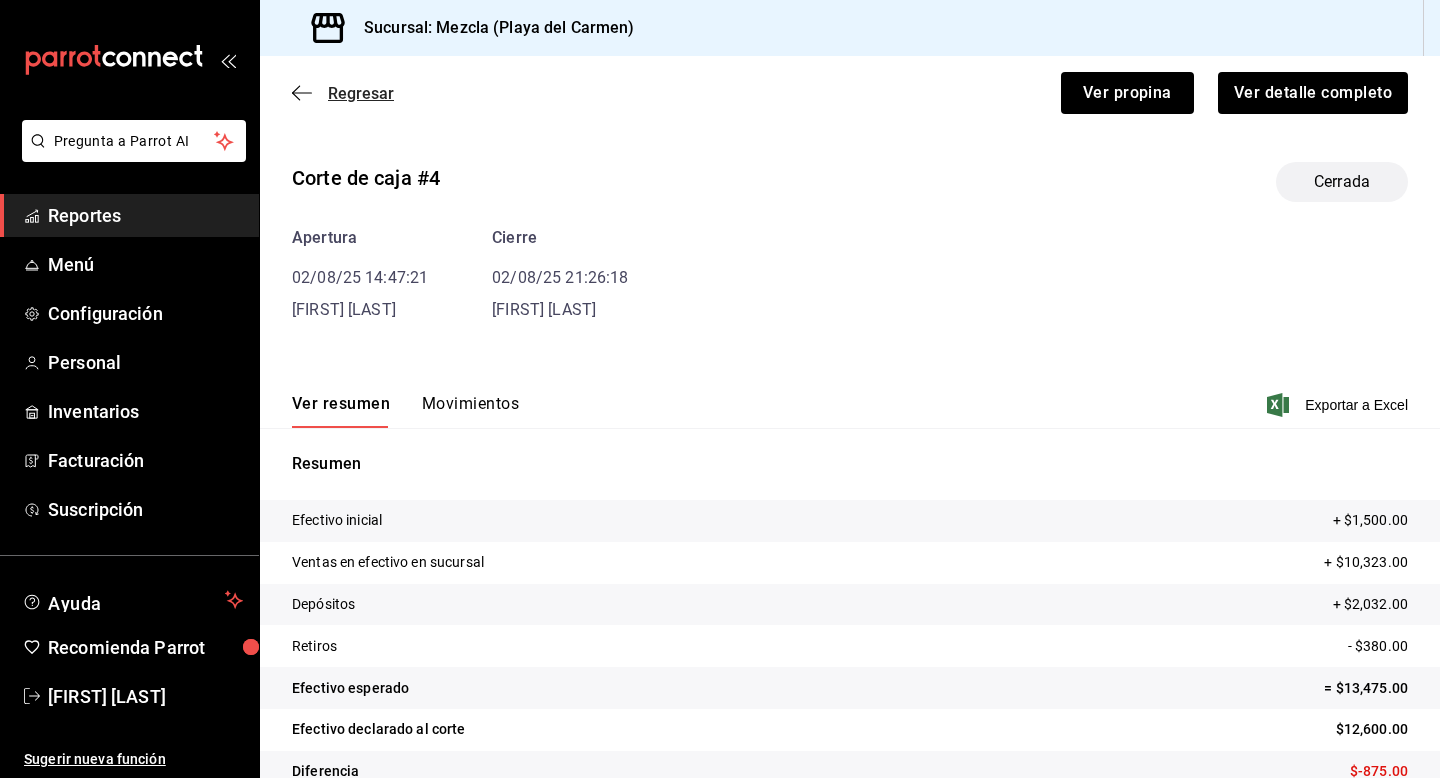 click 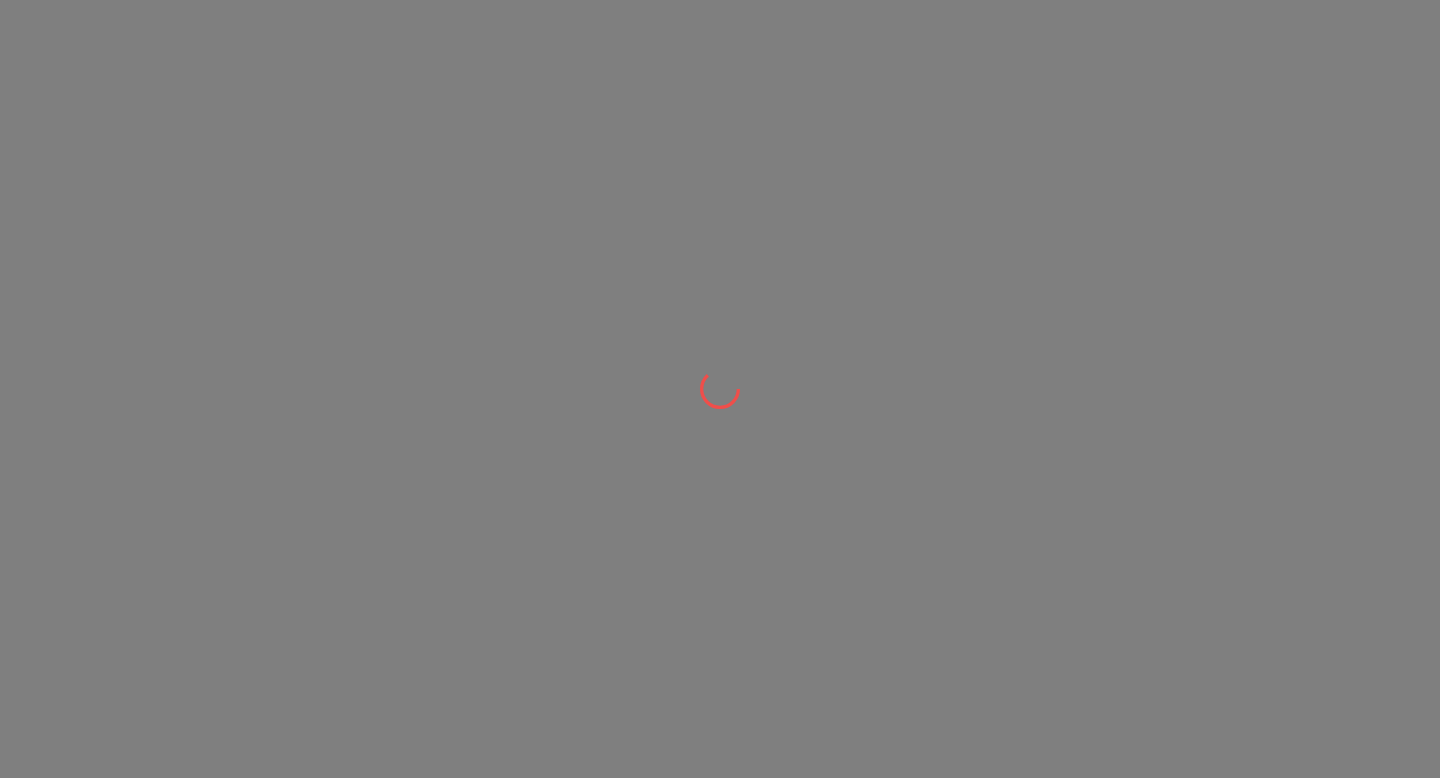 scroll, scrollTop: 0, scrollLeft: 0, axis: both 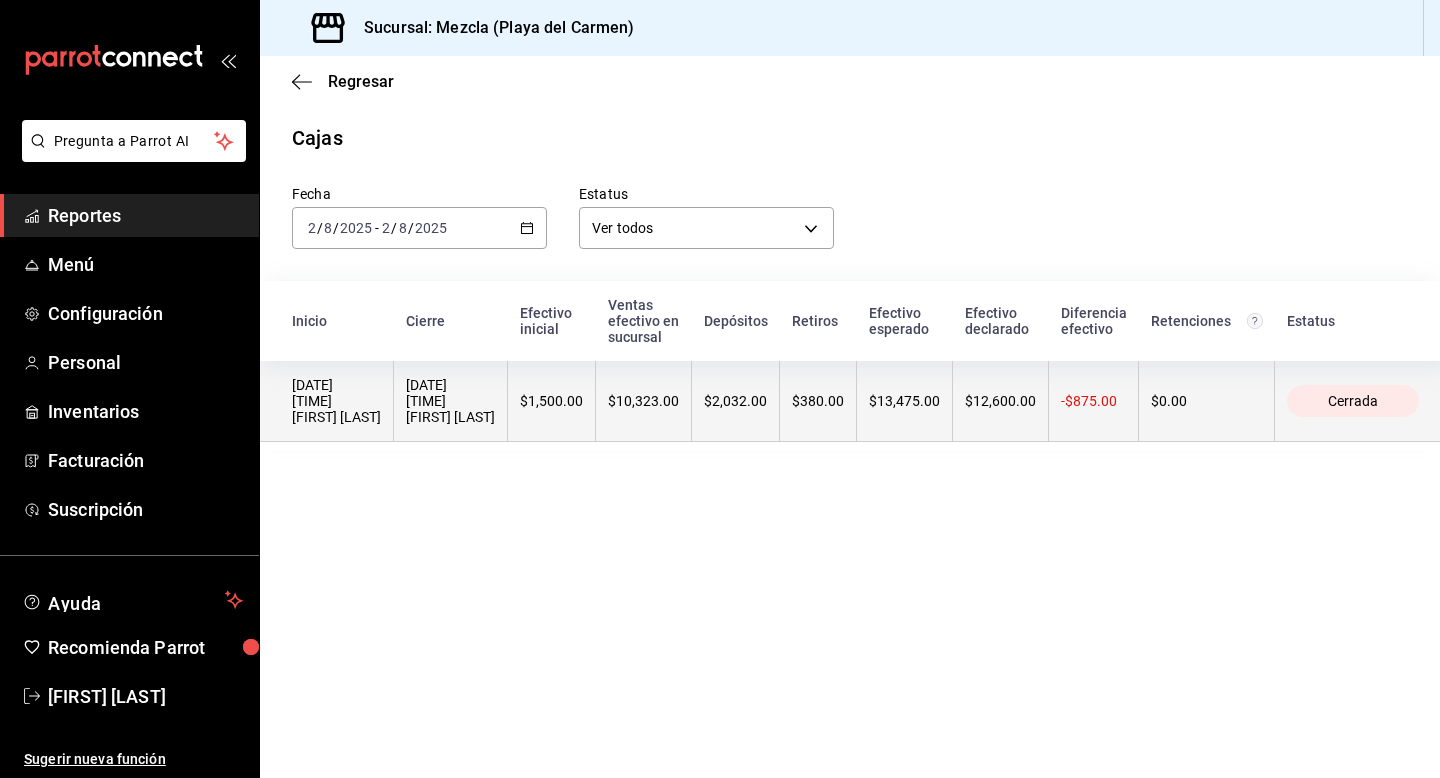 click on "$1,500.00" at bounding box center (552, 401) 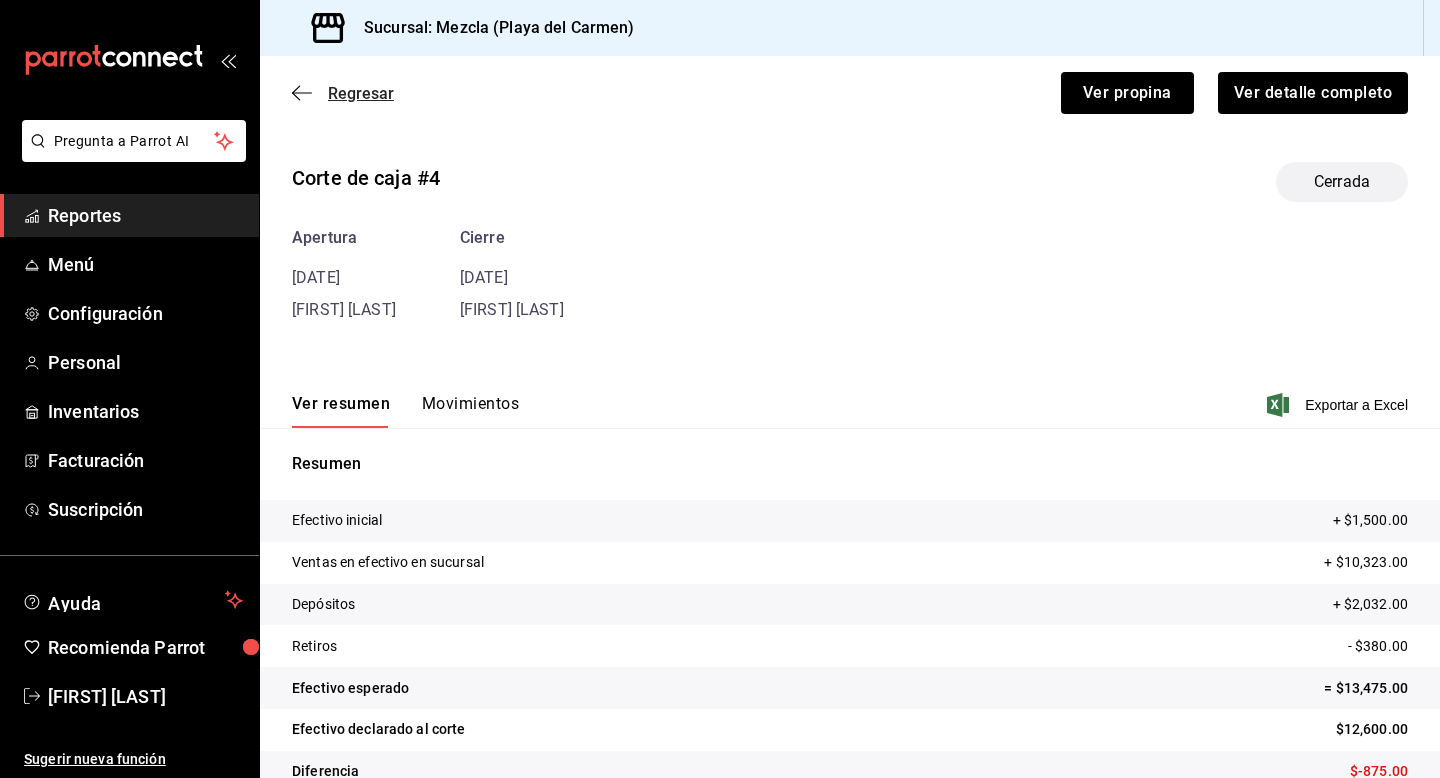 click 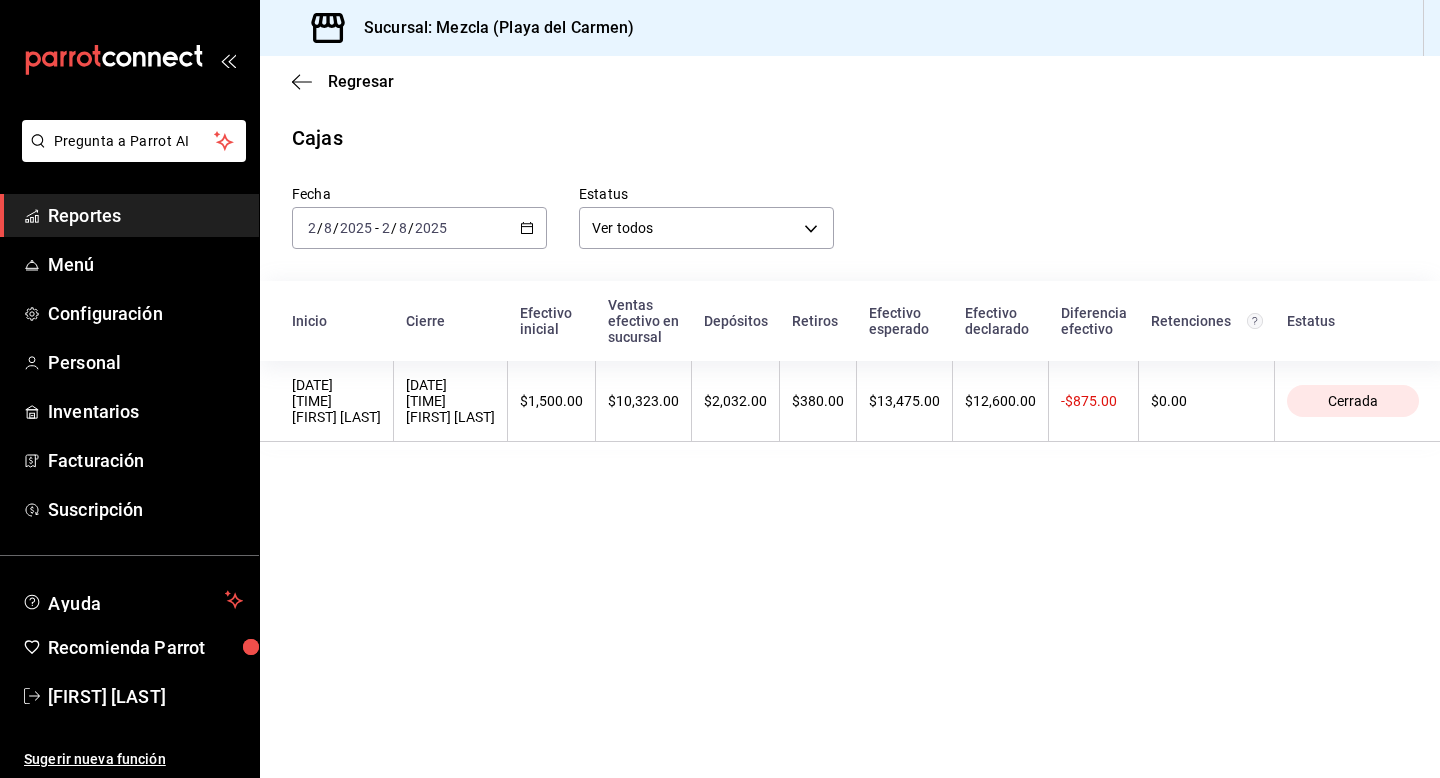 click on "2025-08-02 2 / 8 / 2025 - 2025-08-02 2 / 8 / 2025" at bounding box center (419, 228) 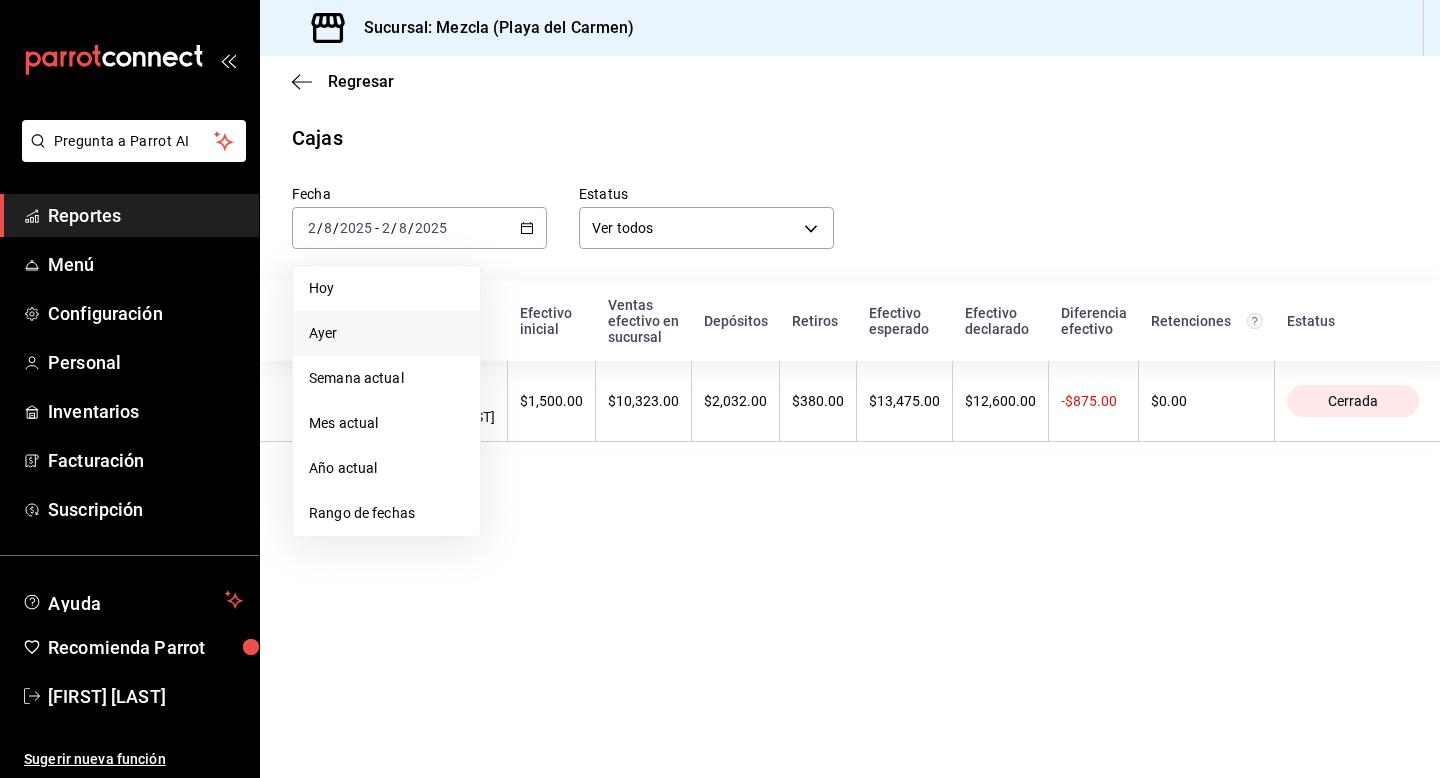 click on "Ayer" at bounding box center (386, 333) 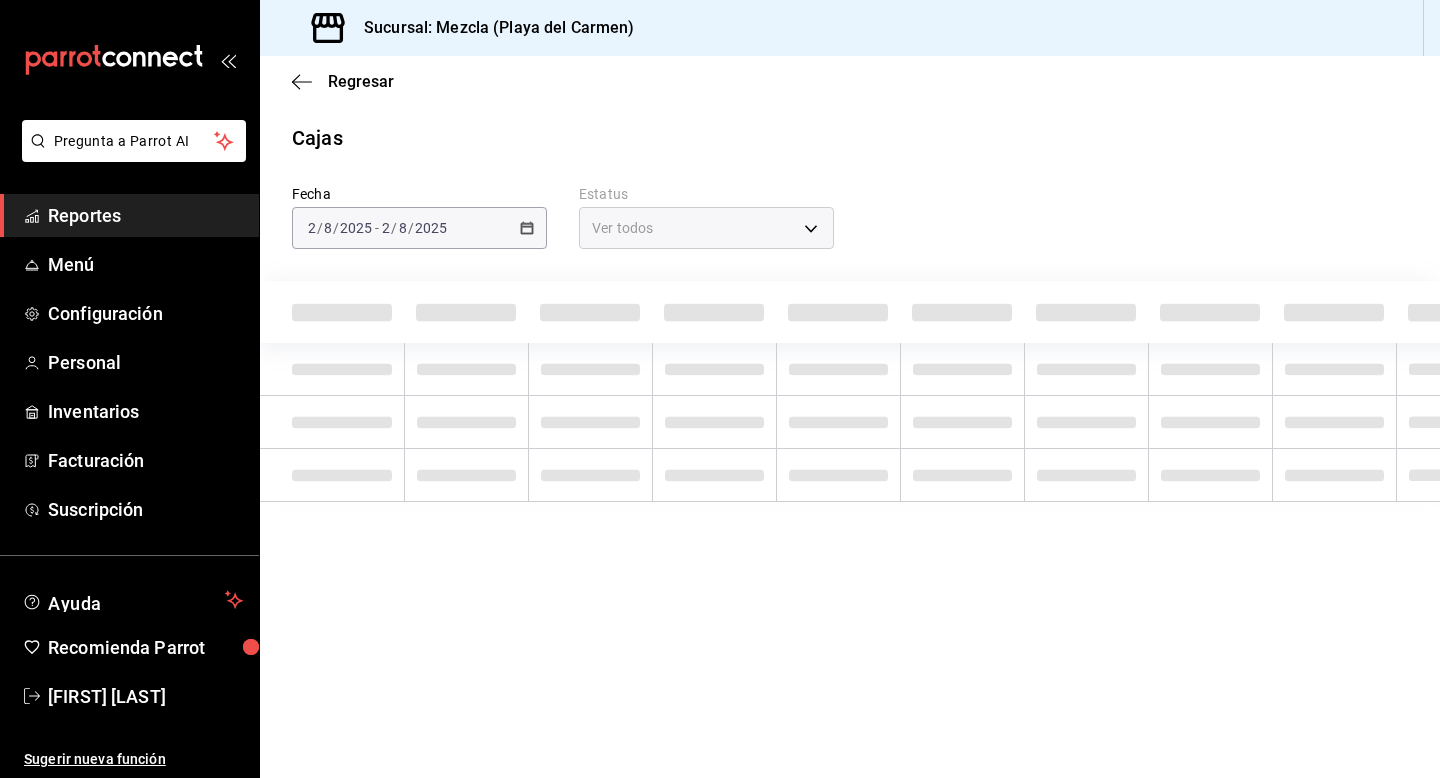 click at bounding box center [332, 312] 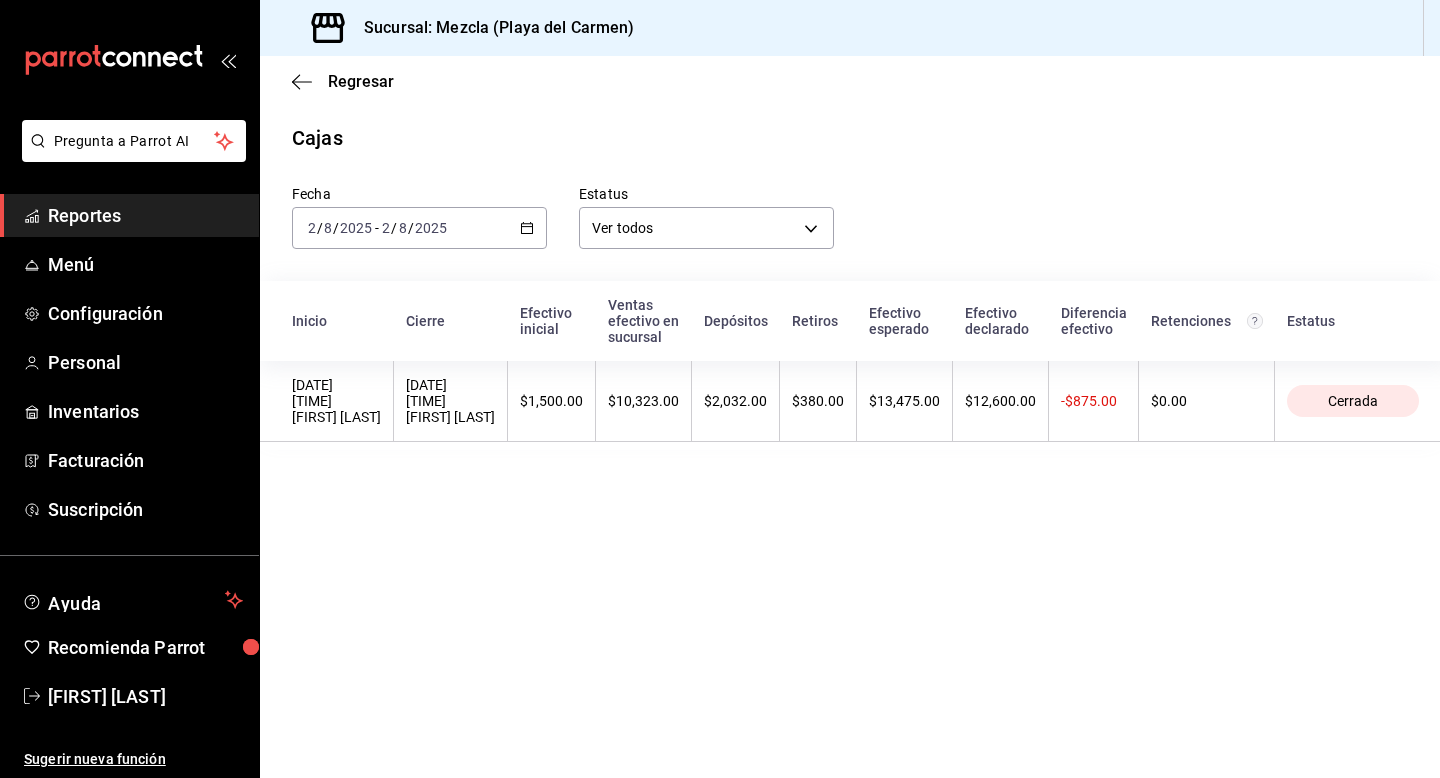 click on "2025-08-02 2 / 8 / 2025 - 2025-08-02 2 / 8 / 2025" at bounding box center (419, 228) 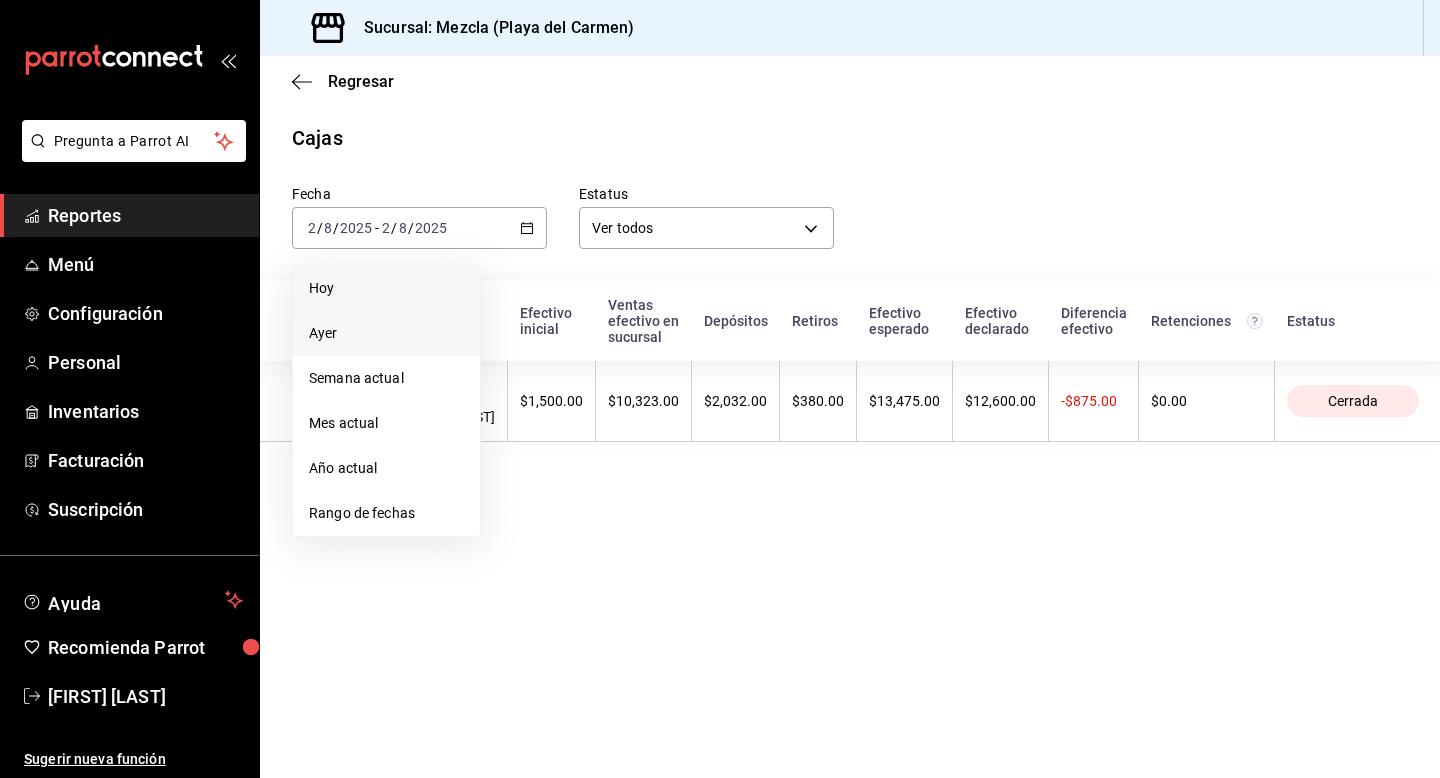 click on "Hoy" at bounding box center (386, 288) 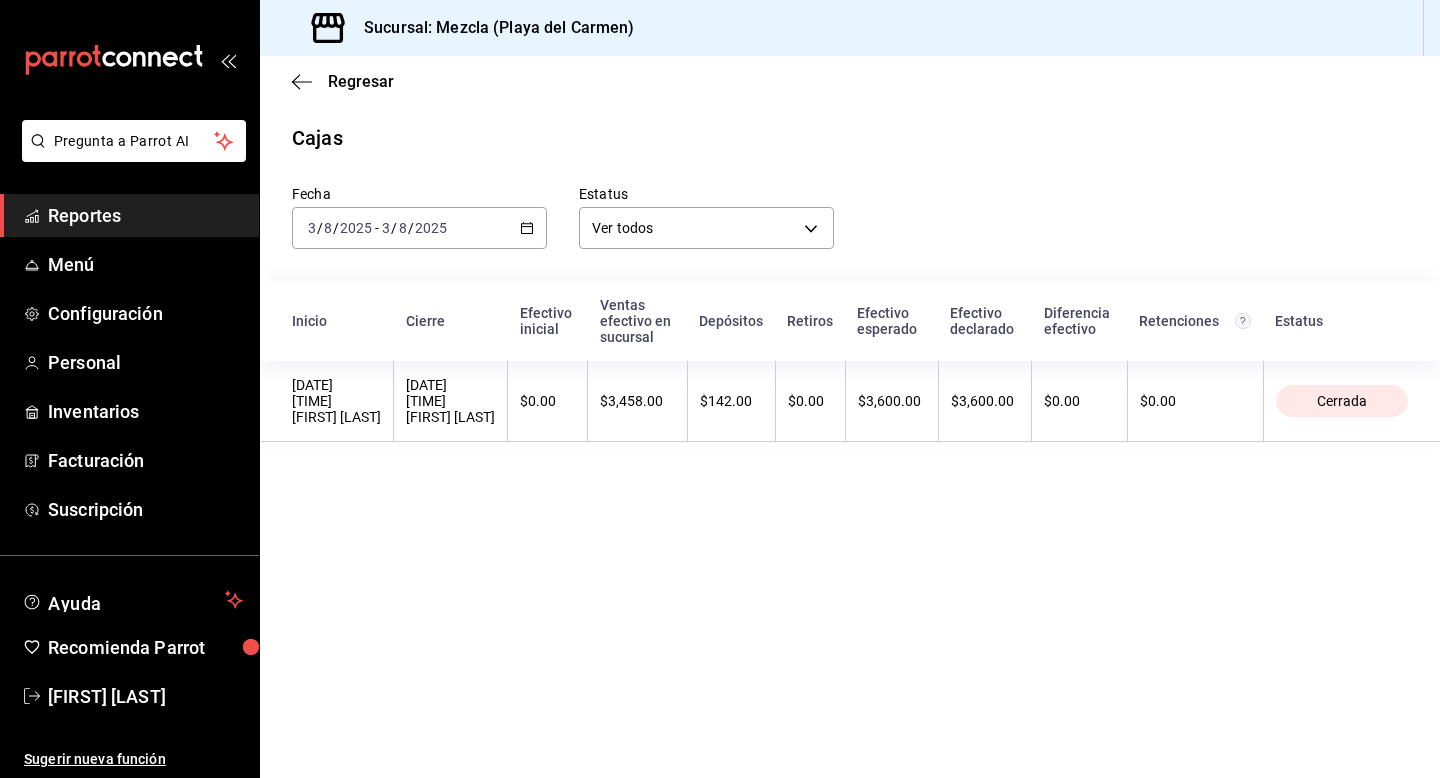 click on "$142.00" at bounding box center (731, 401) 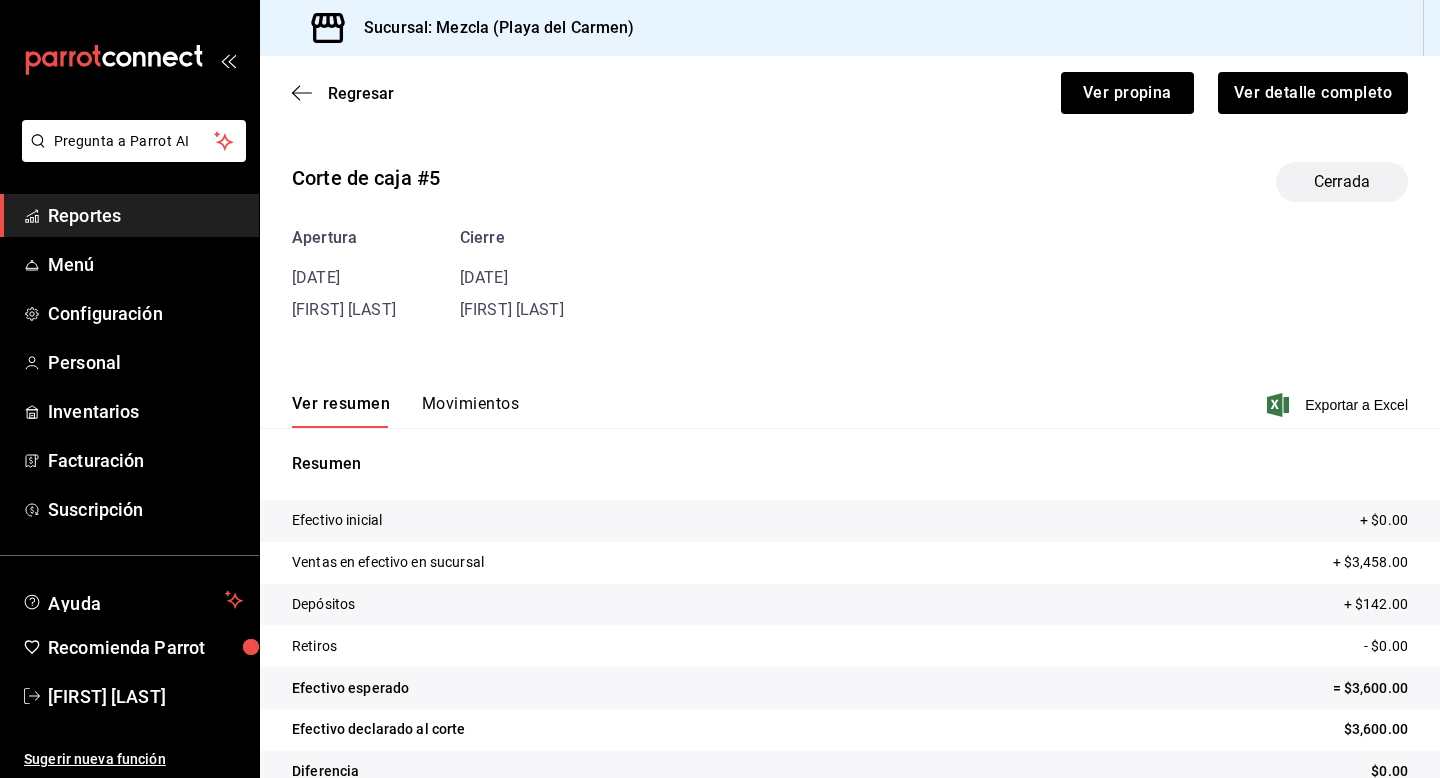 click on "Movimientos" at bounding box center [470, 411] 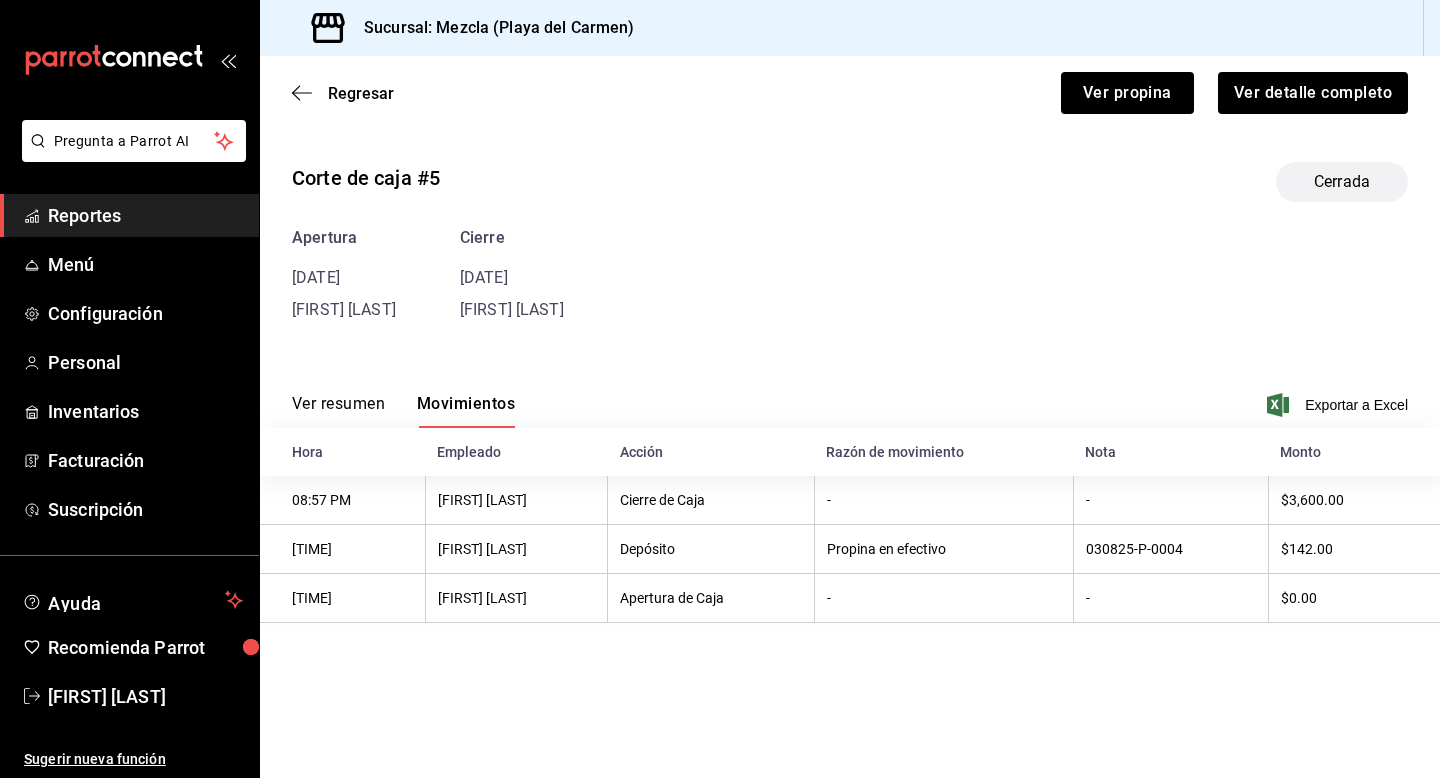 click on "Ver resumen" at bounding box center (338, 411) 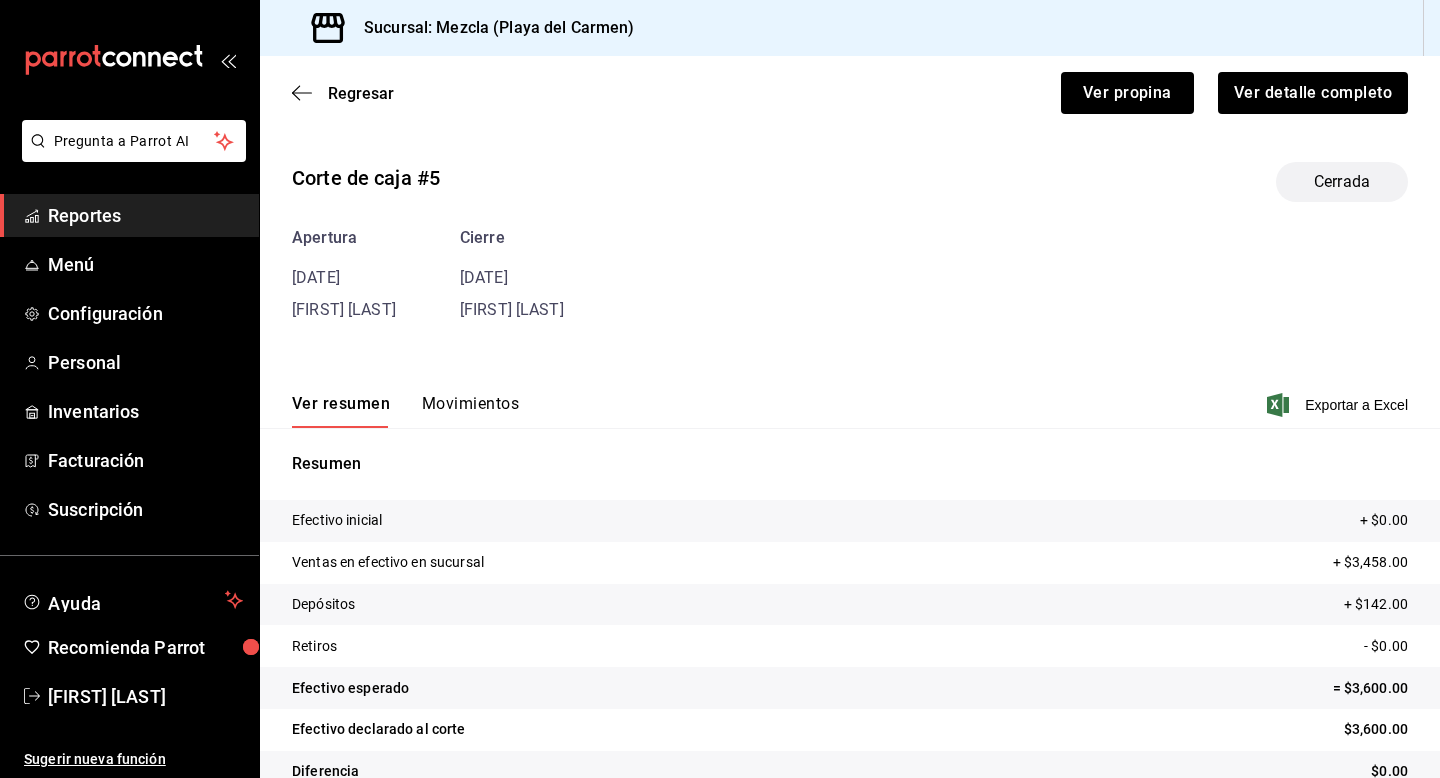 type 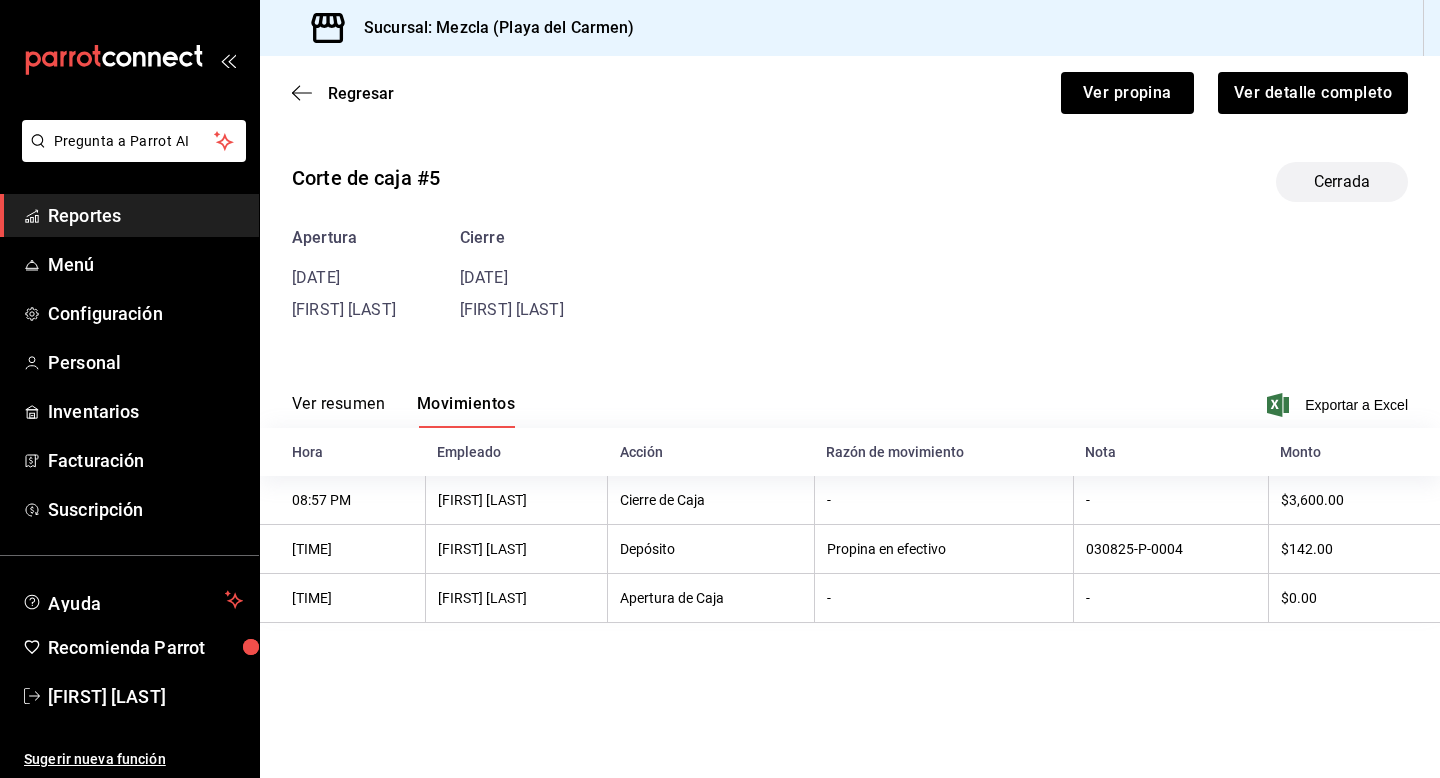 type 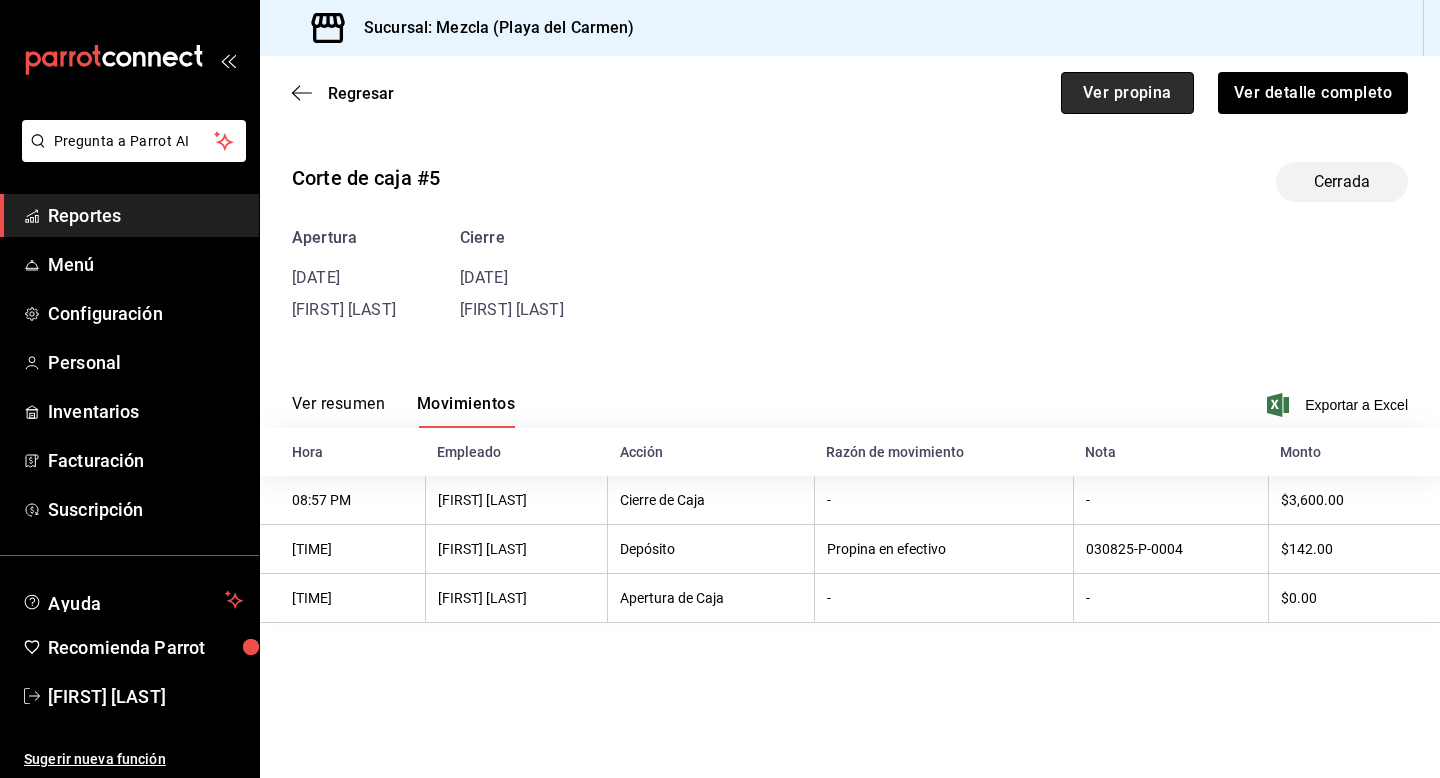 click on "Ver propina" at bounding box center [1127, 93] 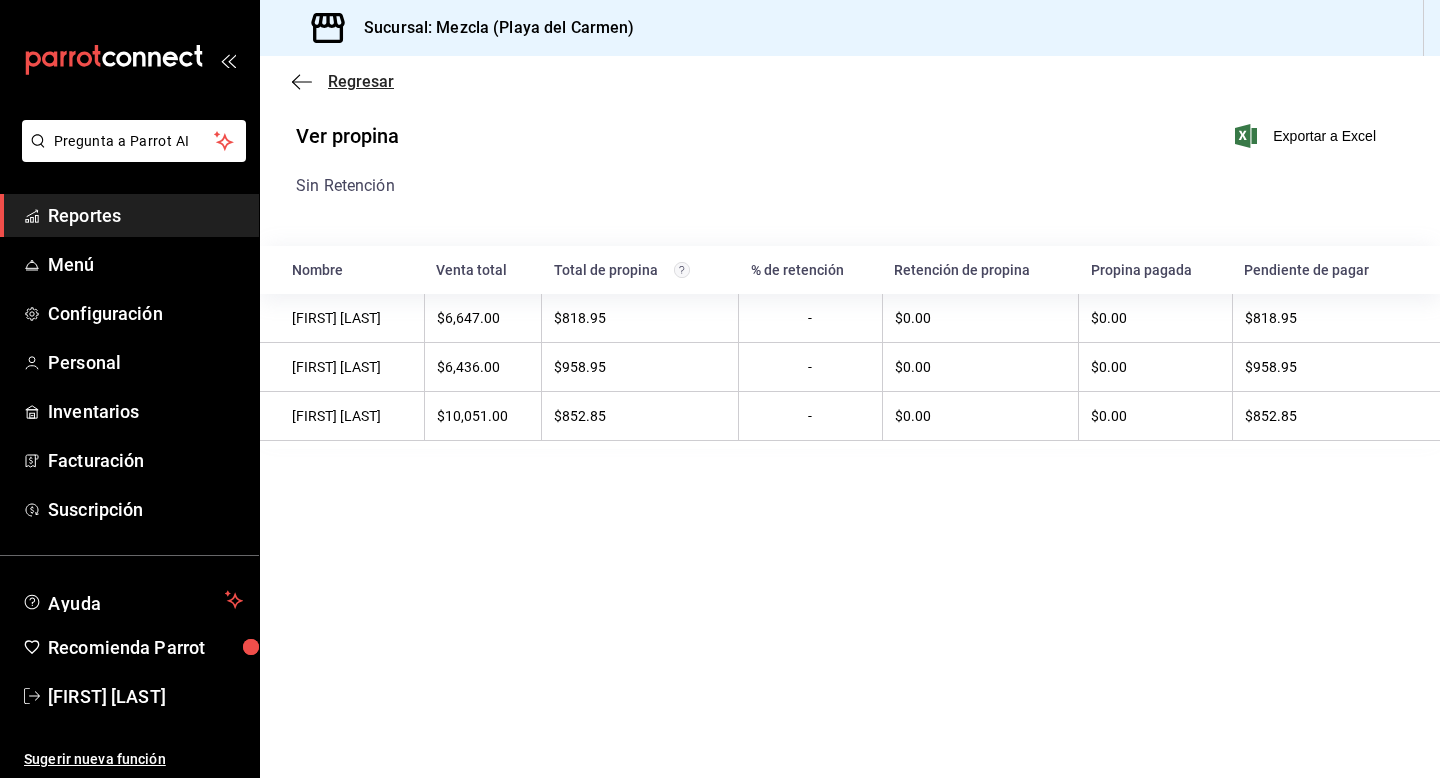 click 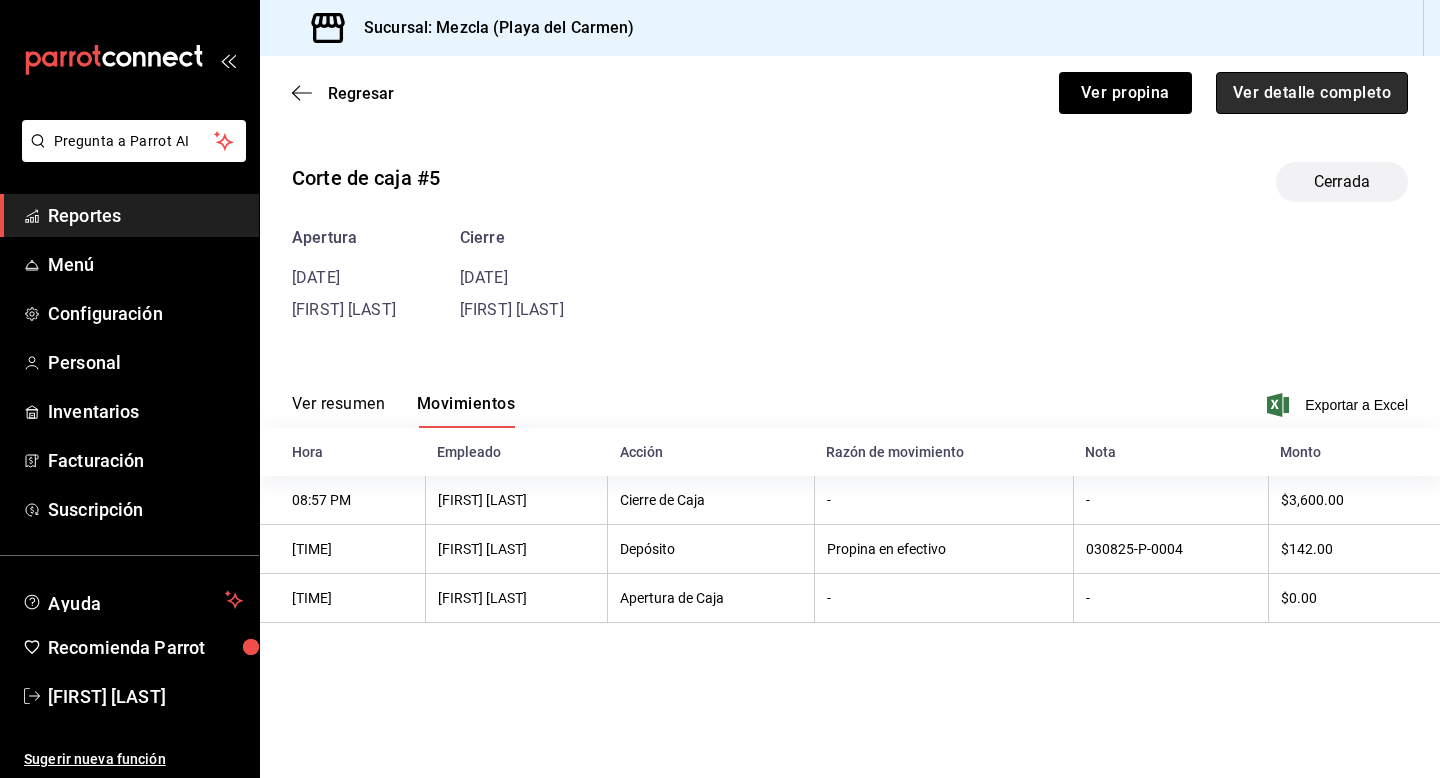 click on "Ver detalle completo" at bounding box center (1312, 93) 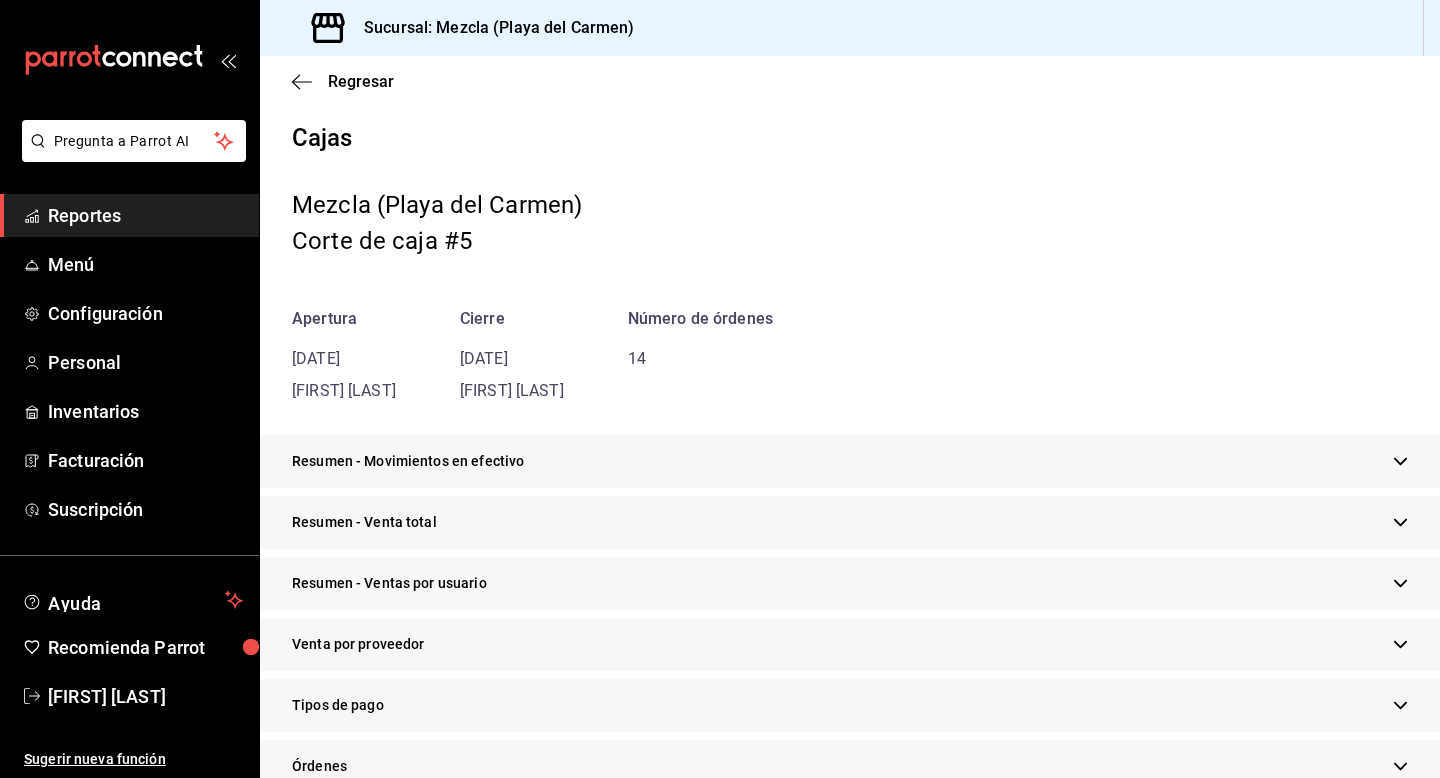 scroll, scrollTop: 527, scrollLeft: 0, axis: vertical 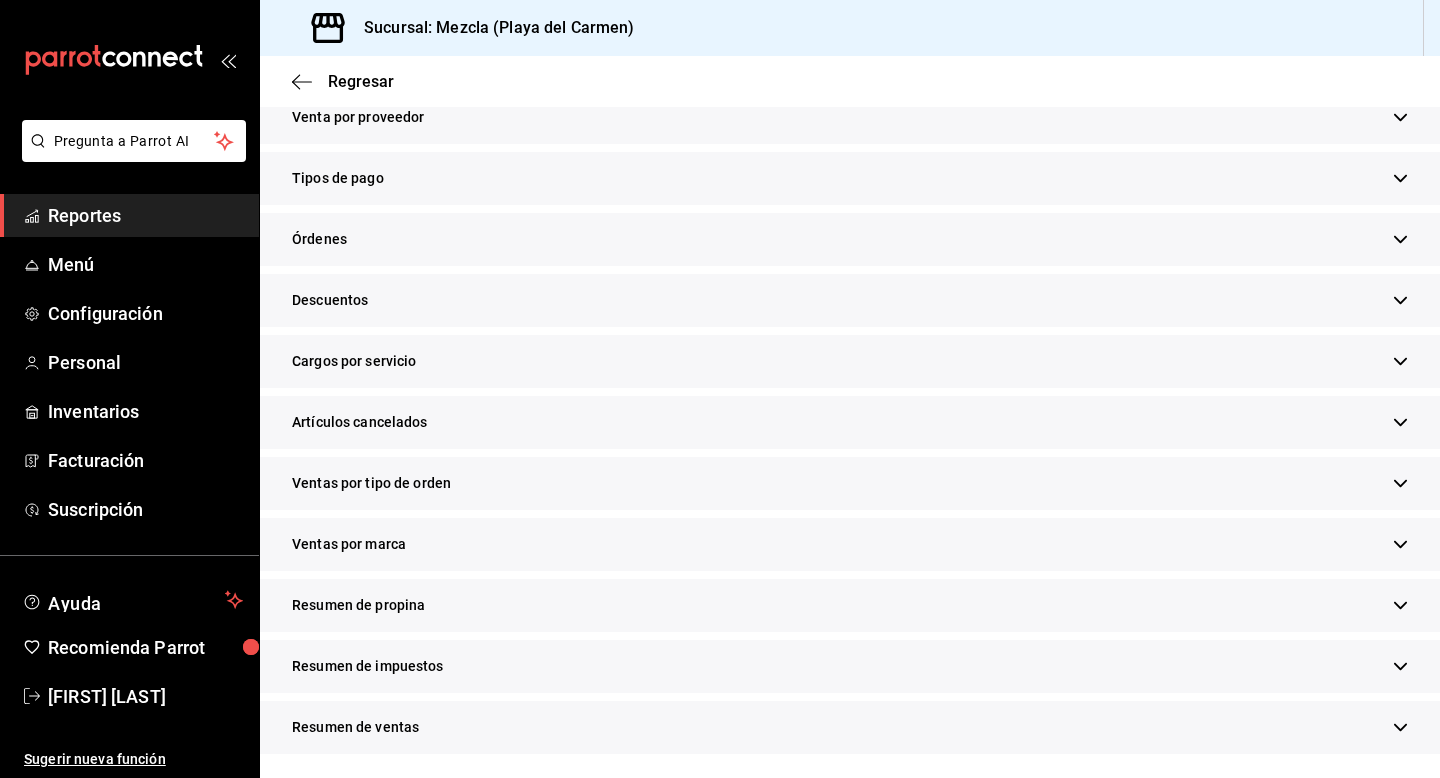click on "Resumen de propina" at bounding box center [850, 605] 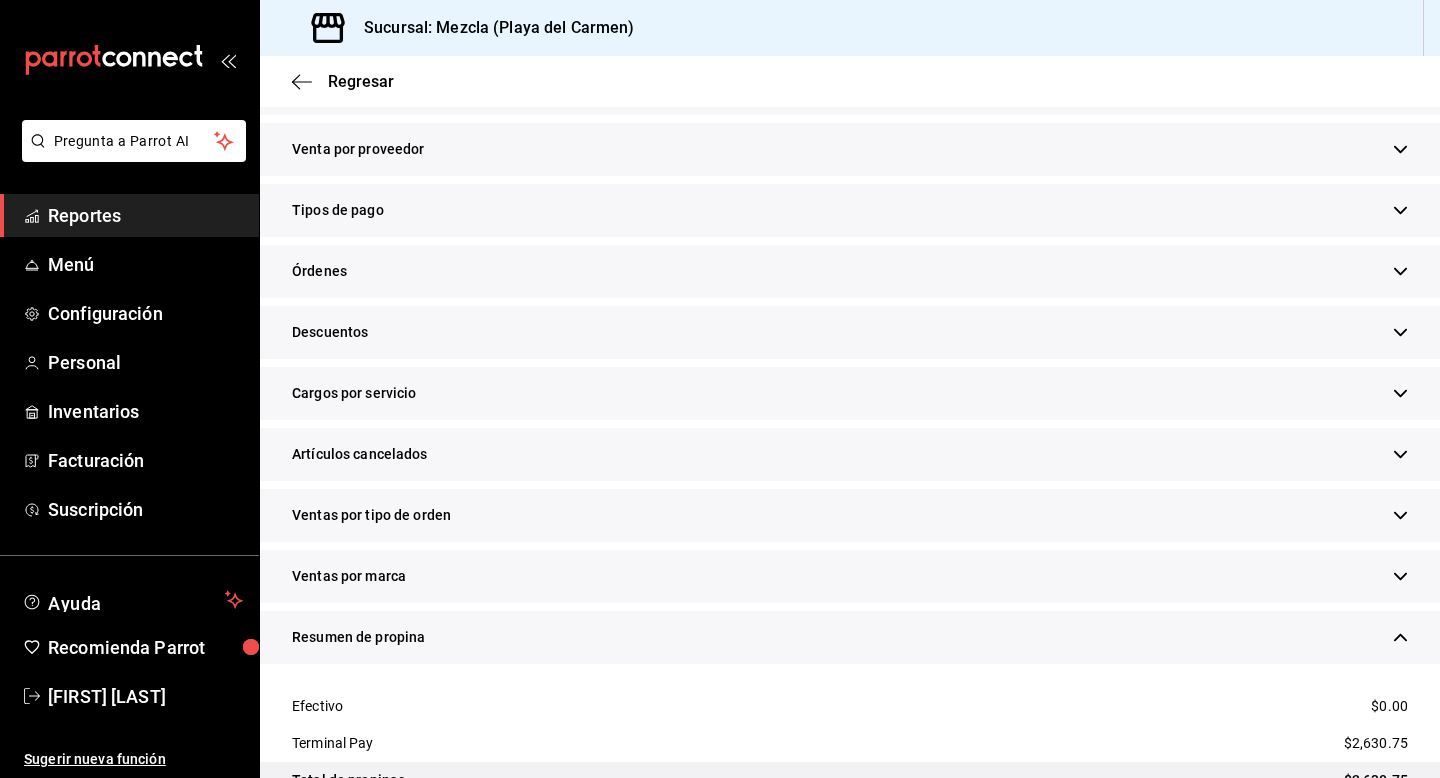 scroll, scrollTop: 0, scrollLeft: 0, axis: both 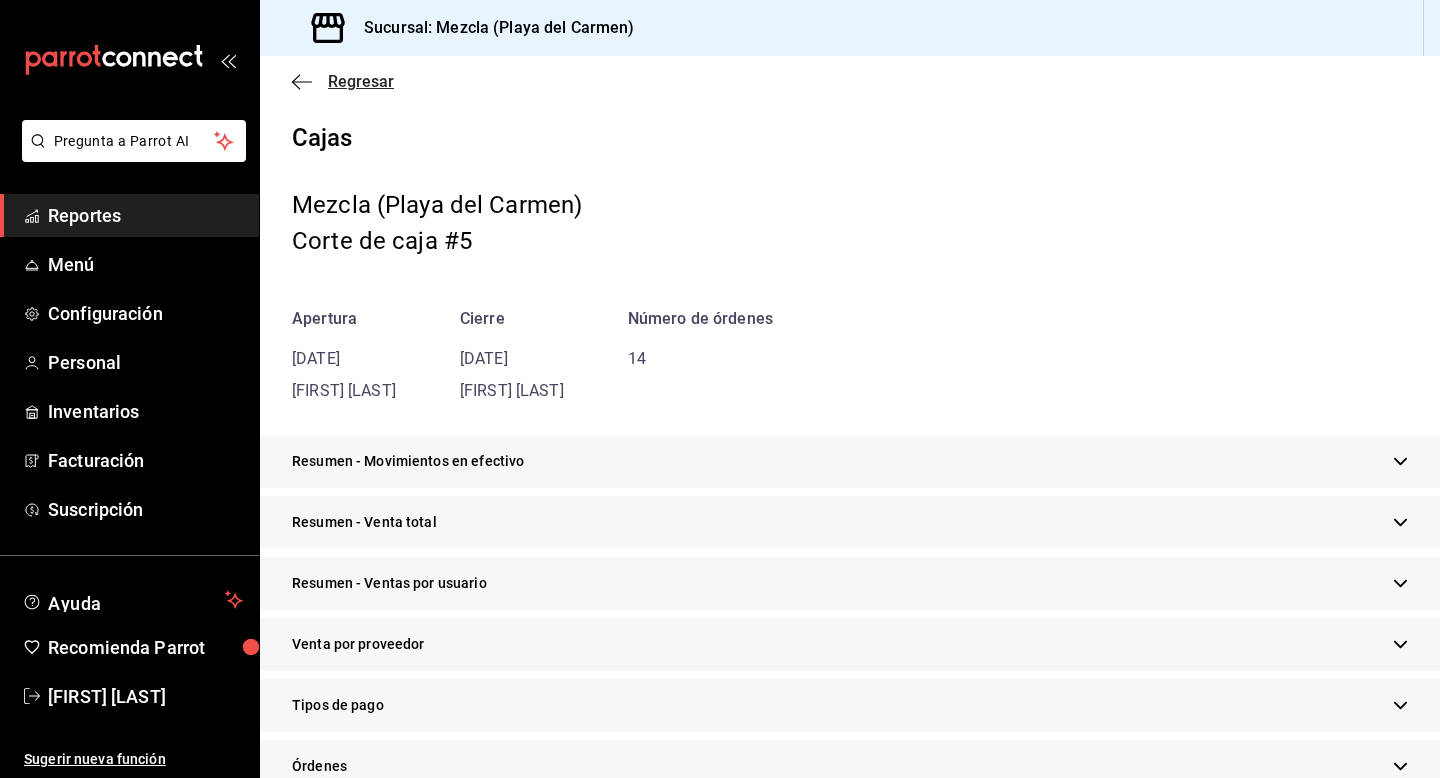 click on "Regresar" at bounding box center (361, 81) 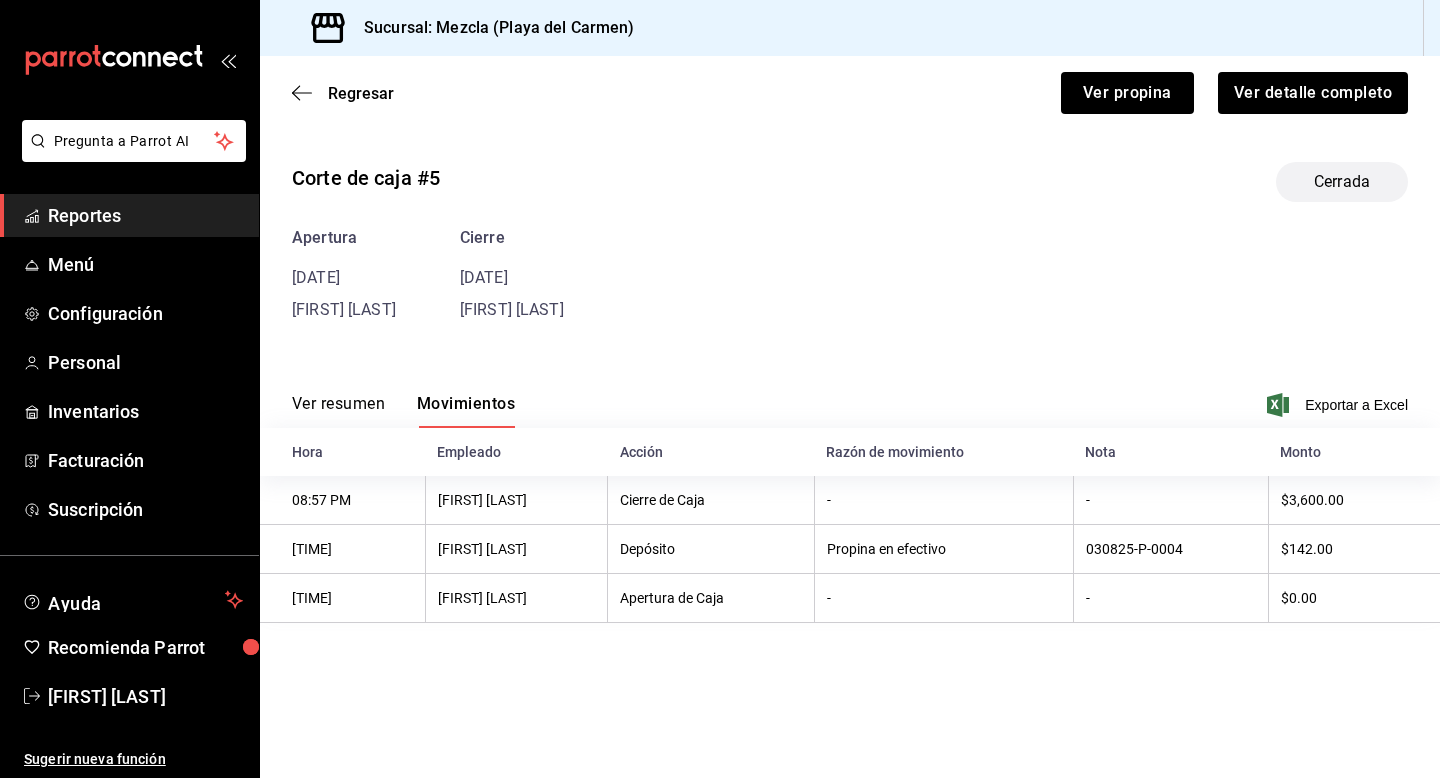 click on "Ver resumen" at bounding box center (338, 411) 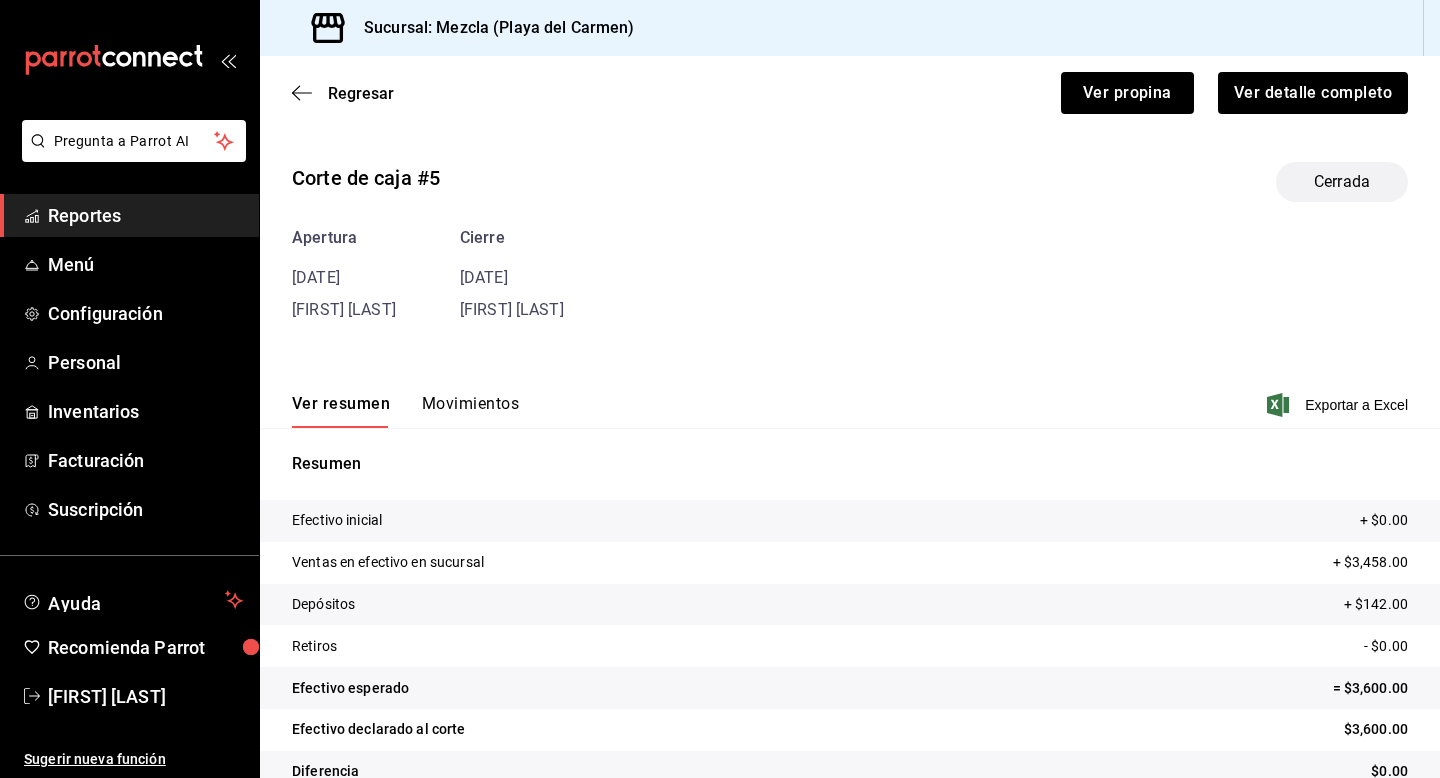 scroll, scrollTop: 38, scrollLeft: 0, axis: vertical 